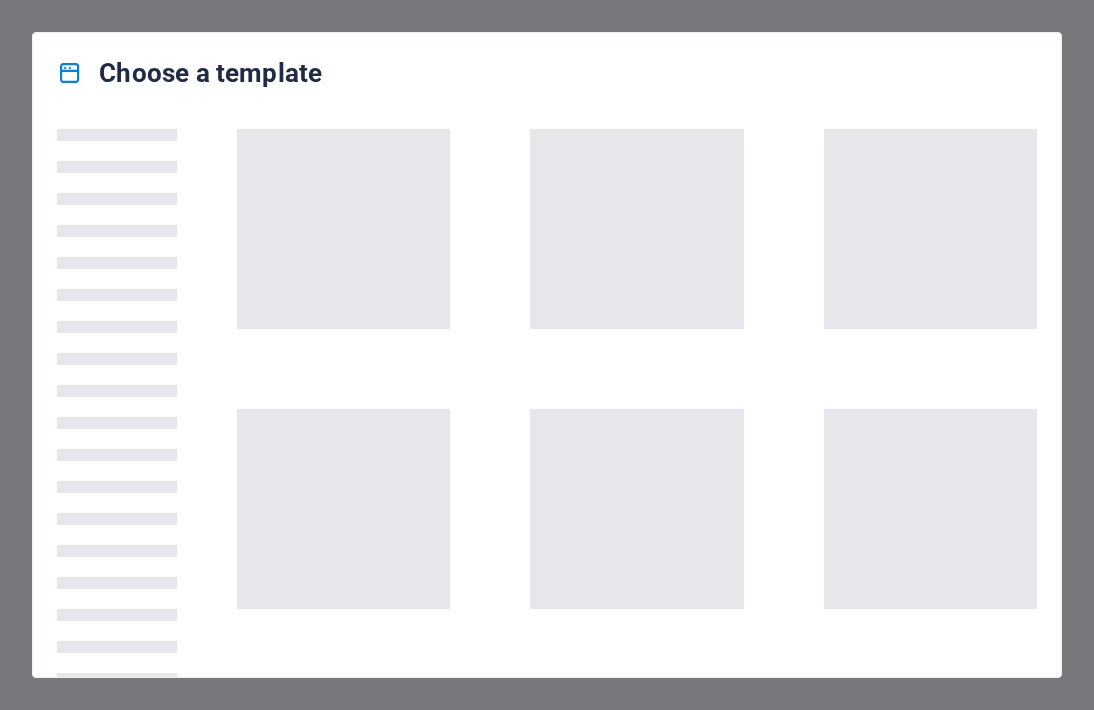 scroll, scrollTop: 0, scrollLeft: 0, axis: both 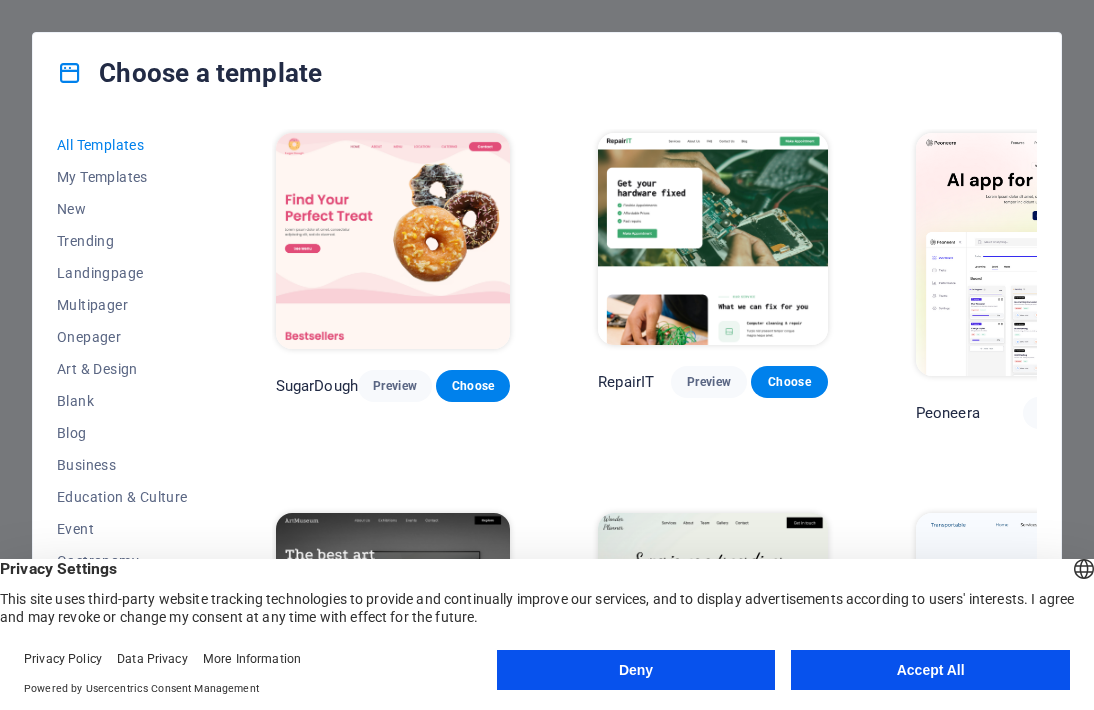 click on "Accept All" at bounding box center (930, 670) 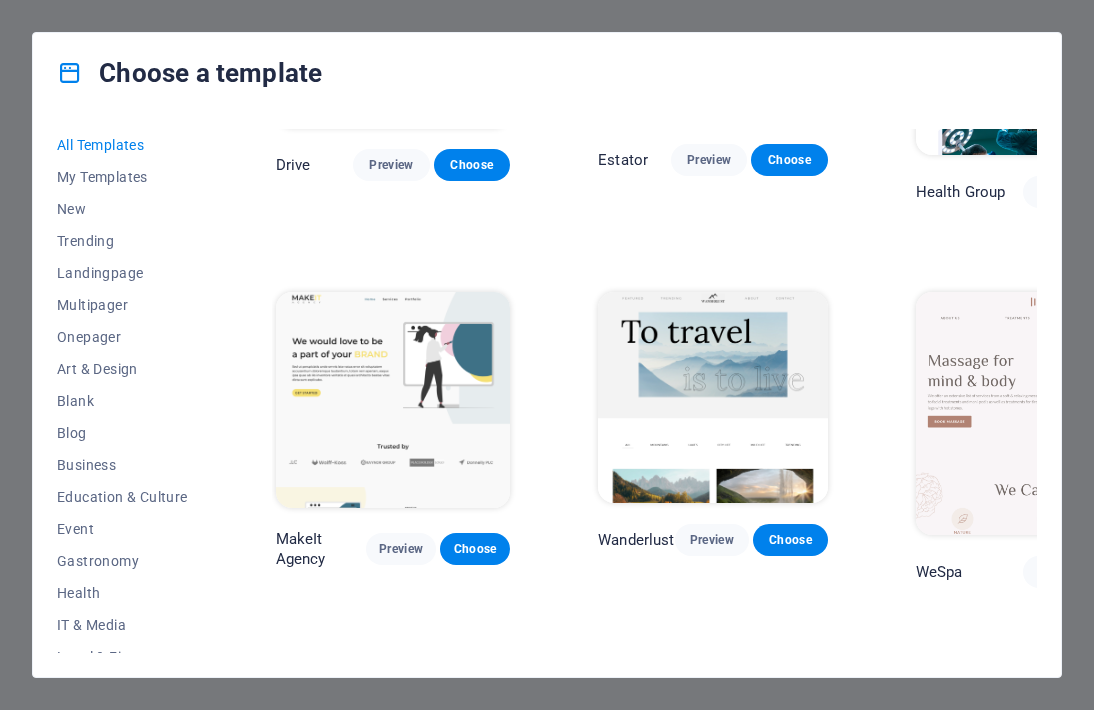 scroll, scrollTop: 3800, scrollLeft: 0, axis: vertical 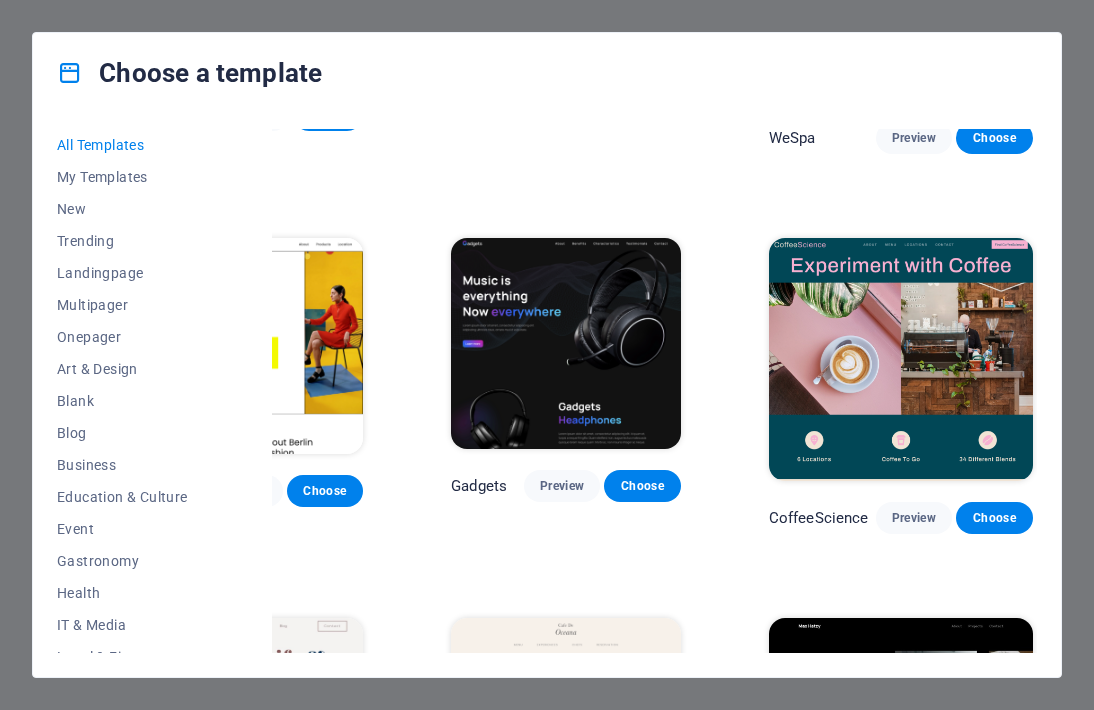 click at bounding box center [901, 359] 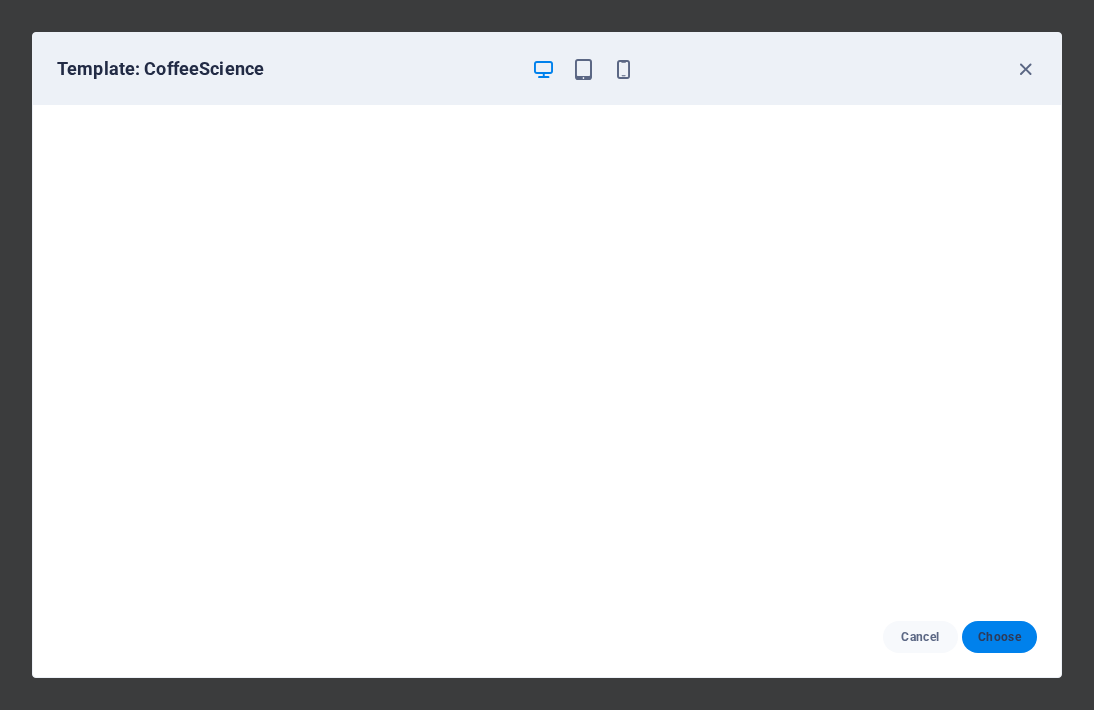 click on "Choose" at bounding box center (999, 637) 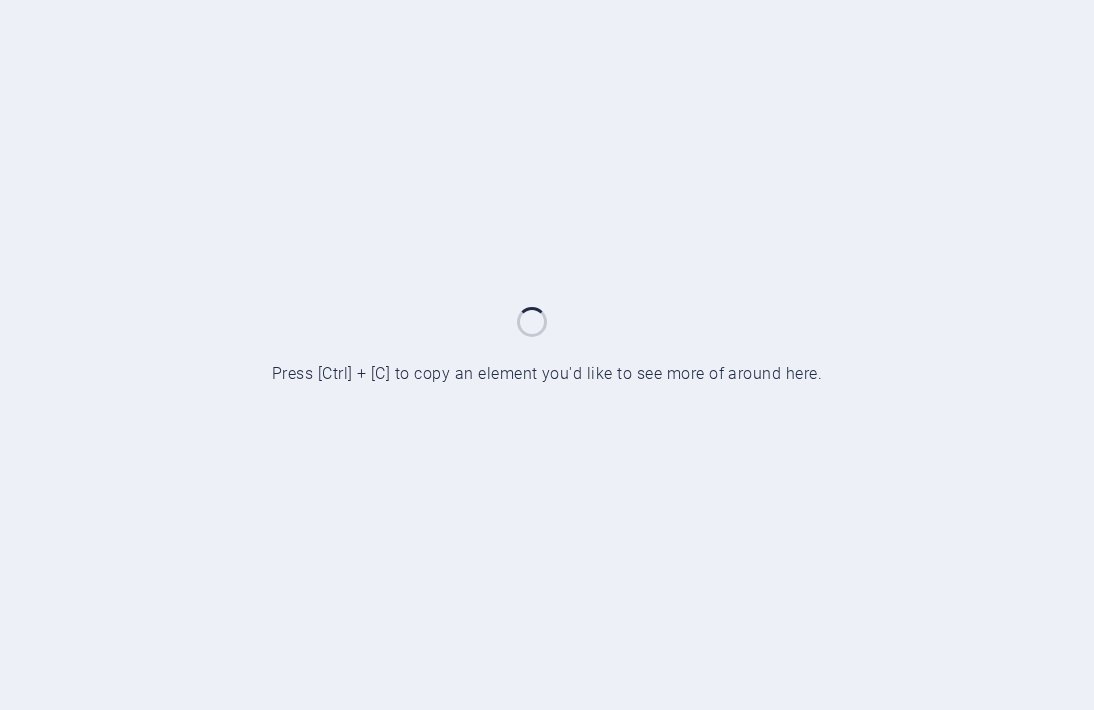 scroll, scrollTop: 0, scrollLeft: 0, axis: both 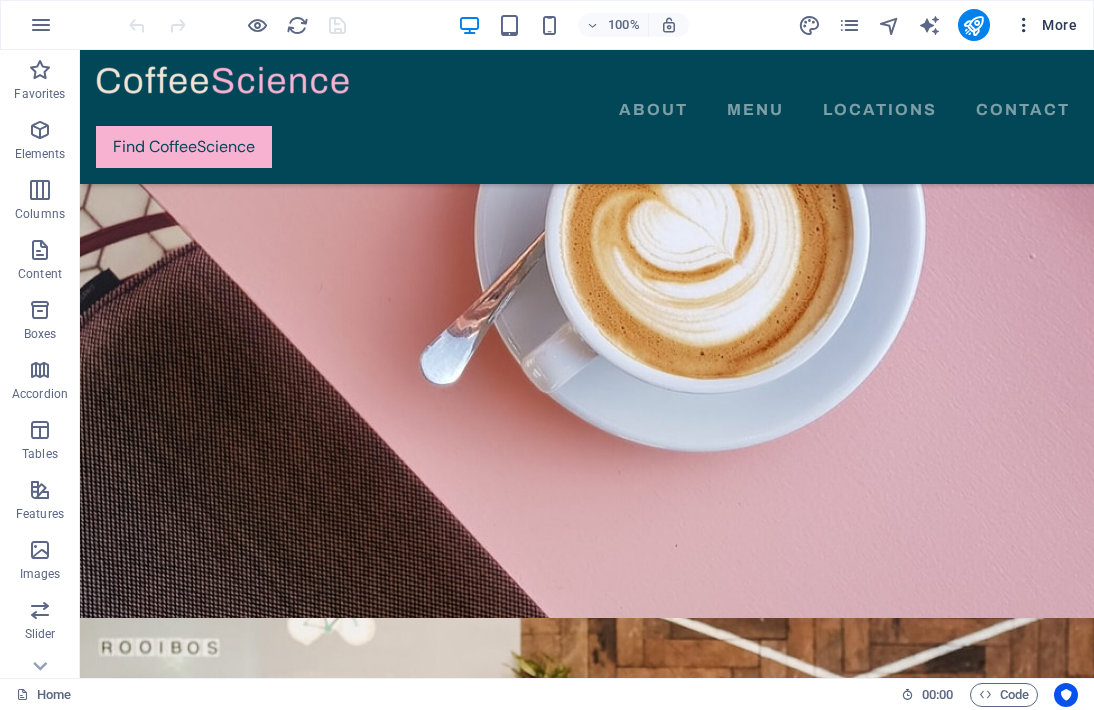 click at bounding box center (1024, 25) 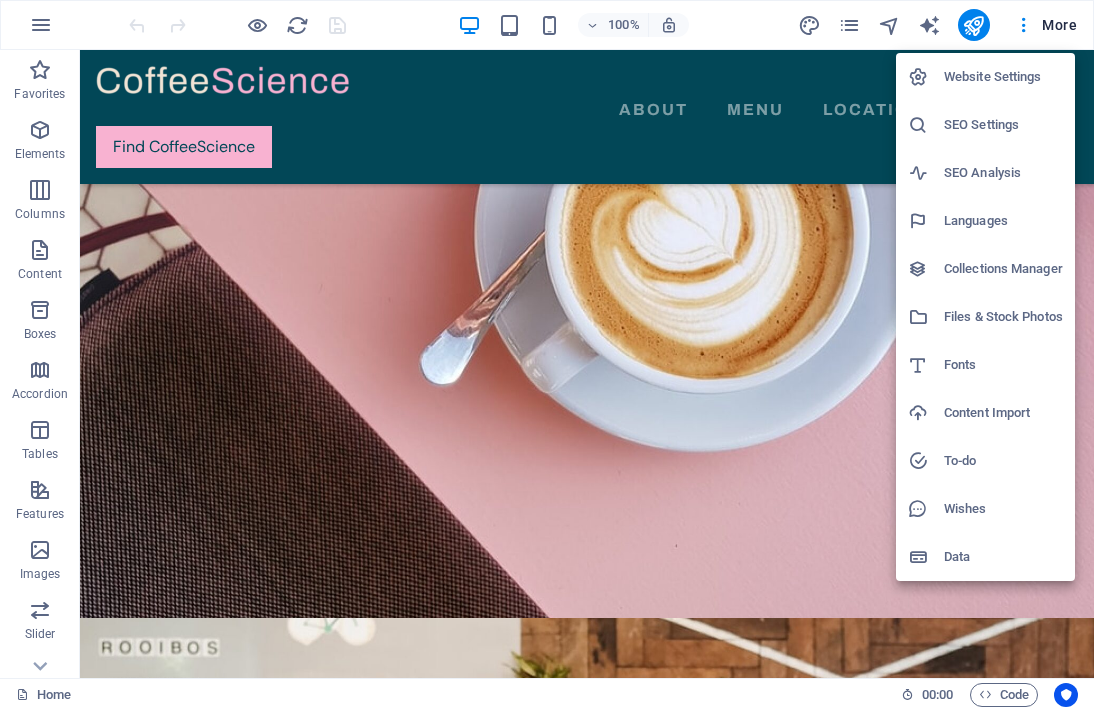 click on "Files & Stock Photos" at bounding box center (1003, 317) 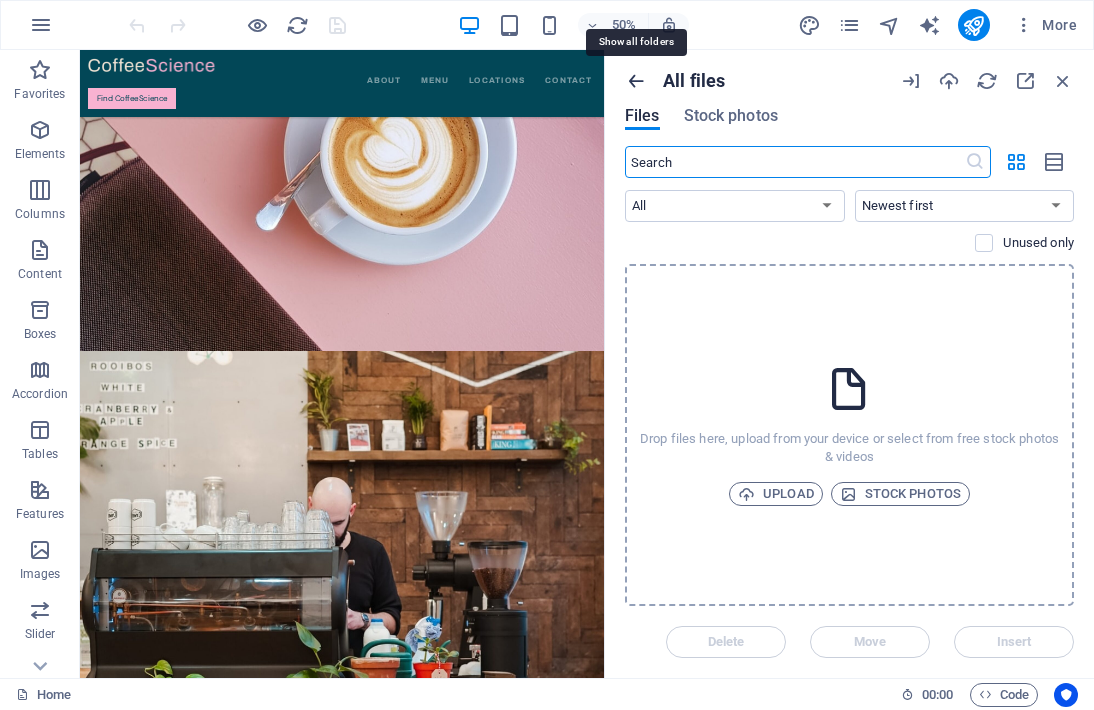click at bounding box center (636, 81) 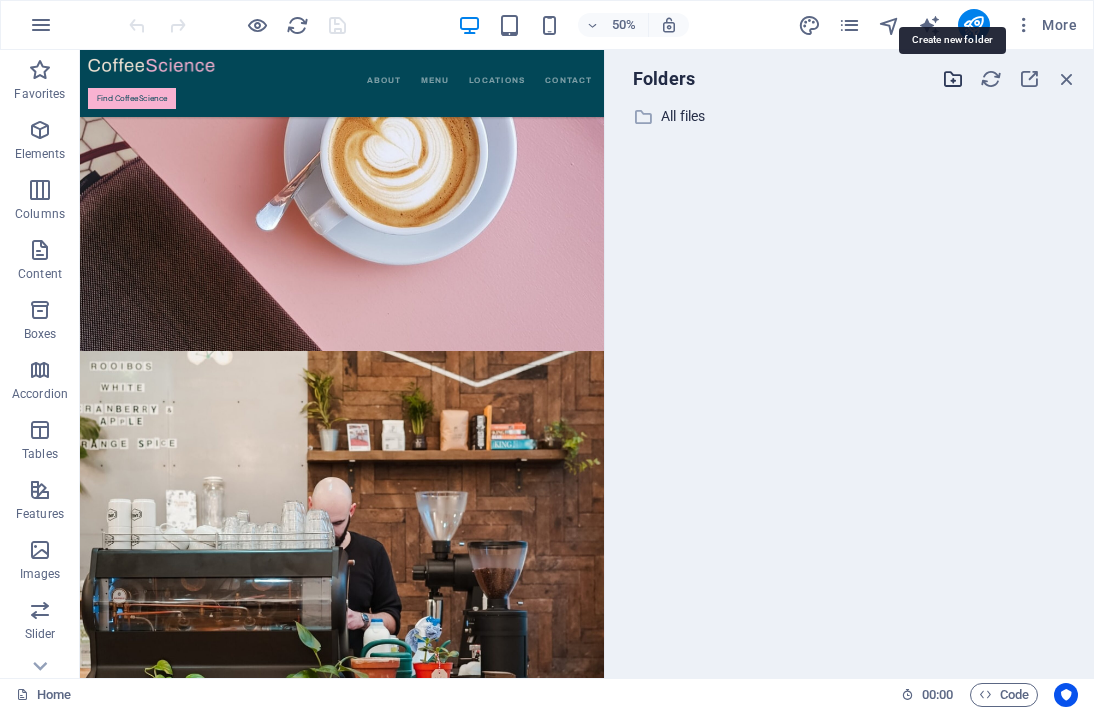 click at bounding box center [953, 79] 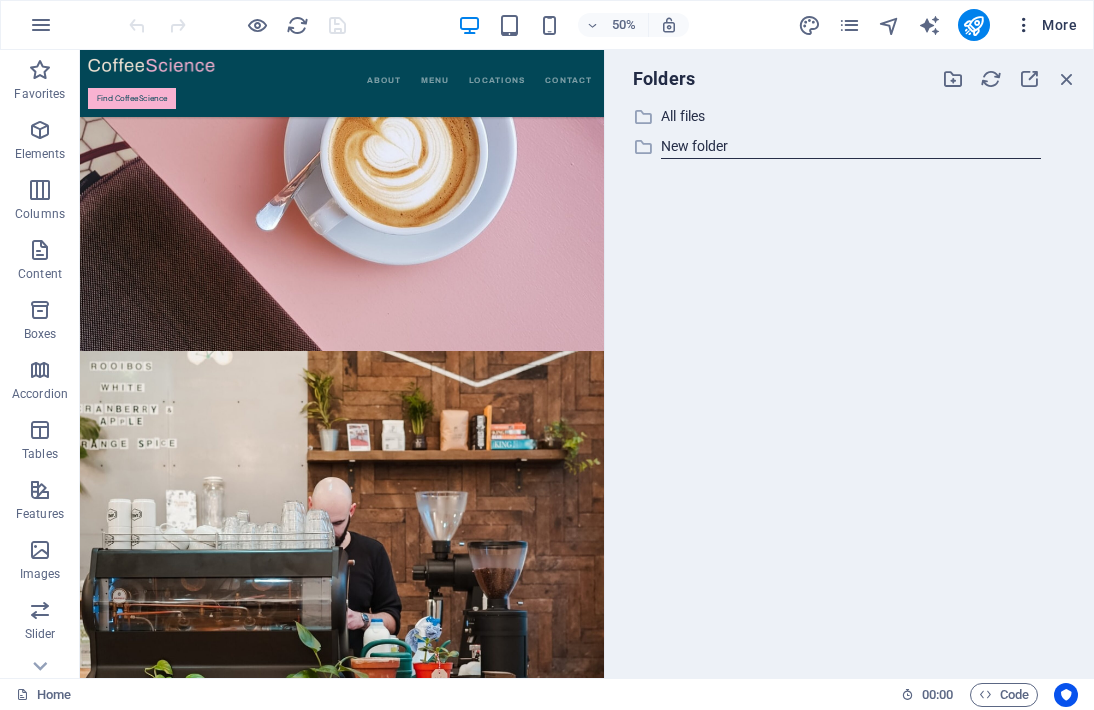 click at bounding box center (1024, 25) 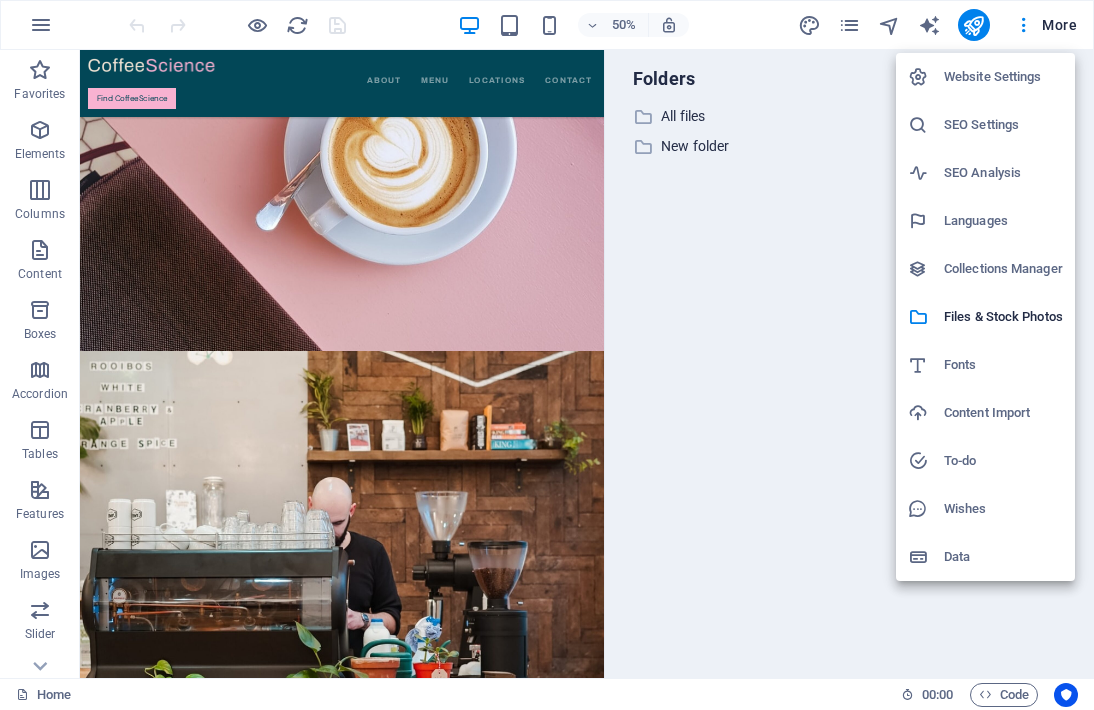 click on "Content Import" at bounding box center [1003, 413] 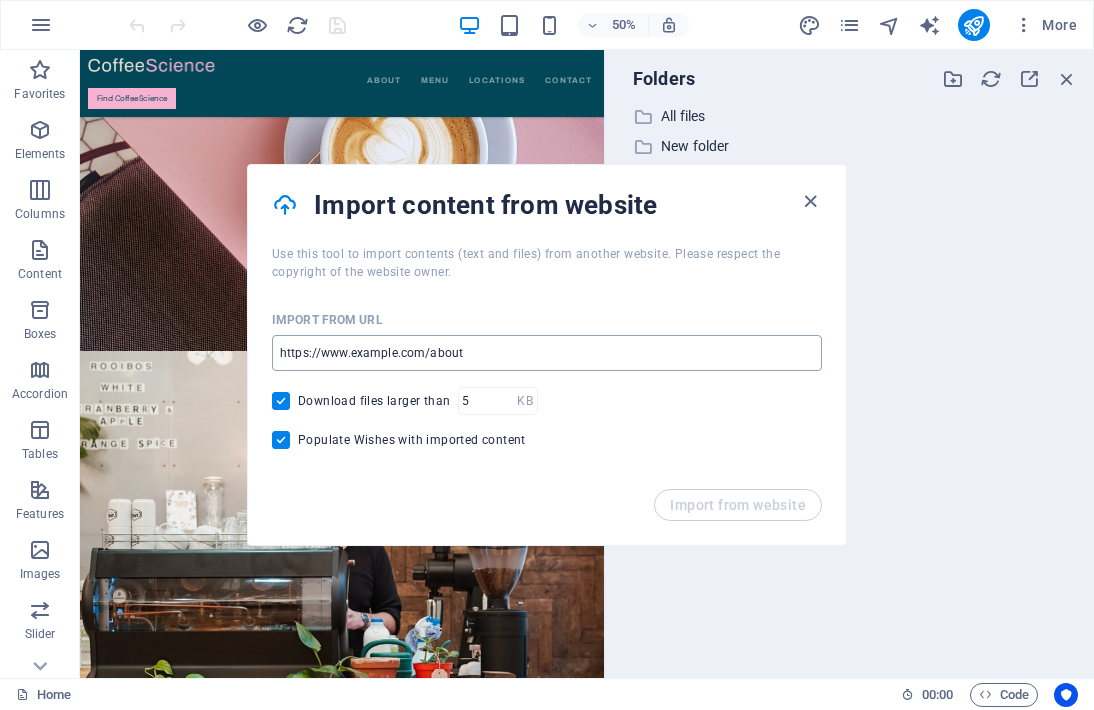 click at bounding box center [547, 353] 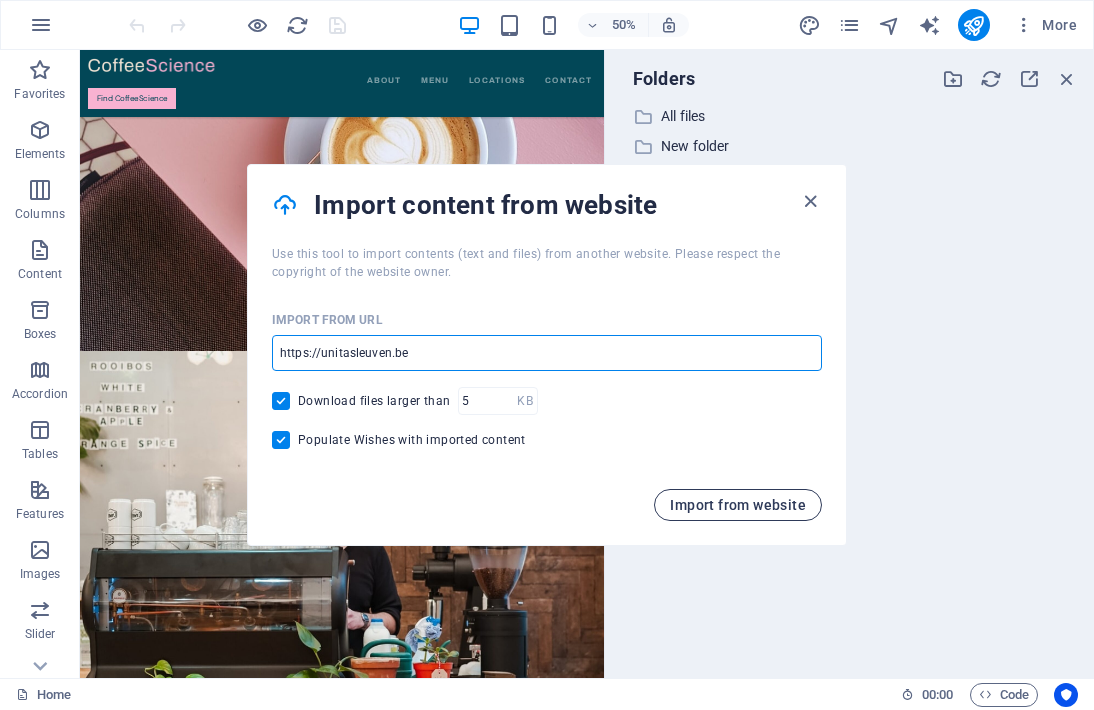 type on "https://unitasleuven.be" 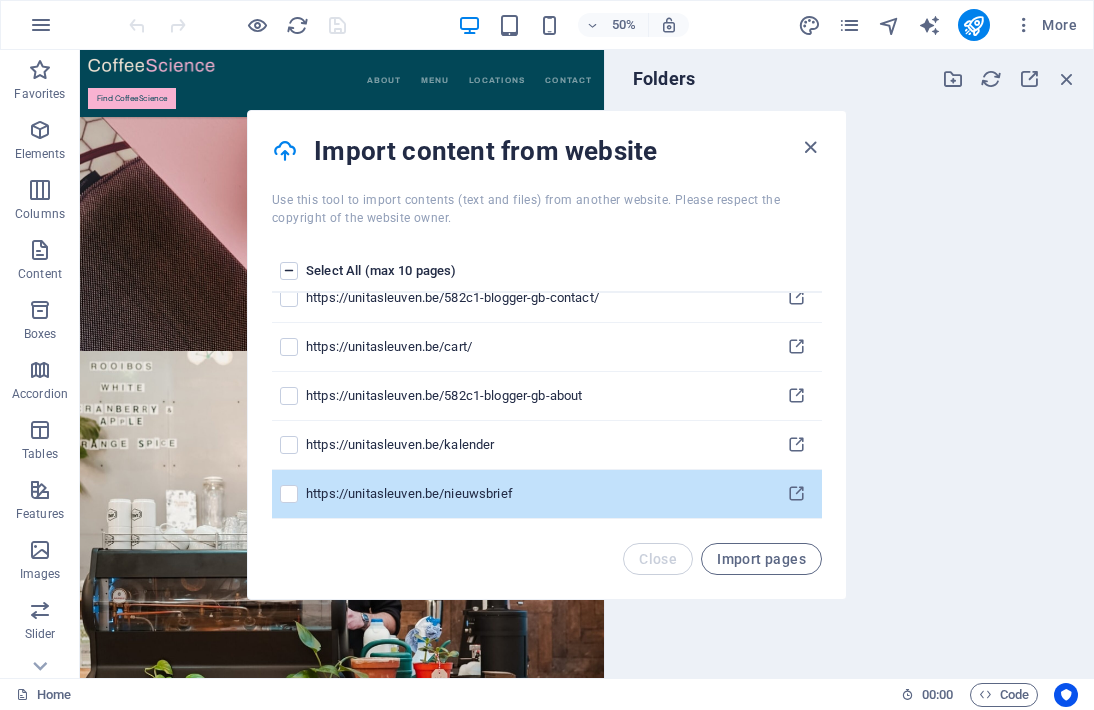 scroll, scrollTop: 0, scrollLeft: 0, axis: both 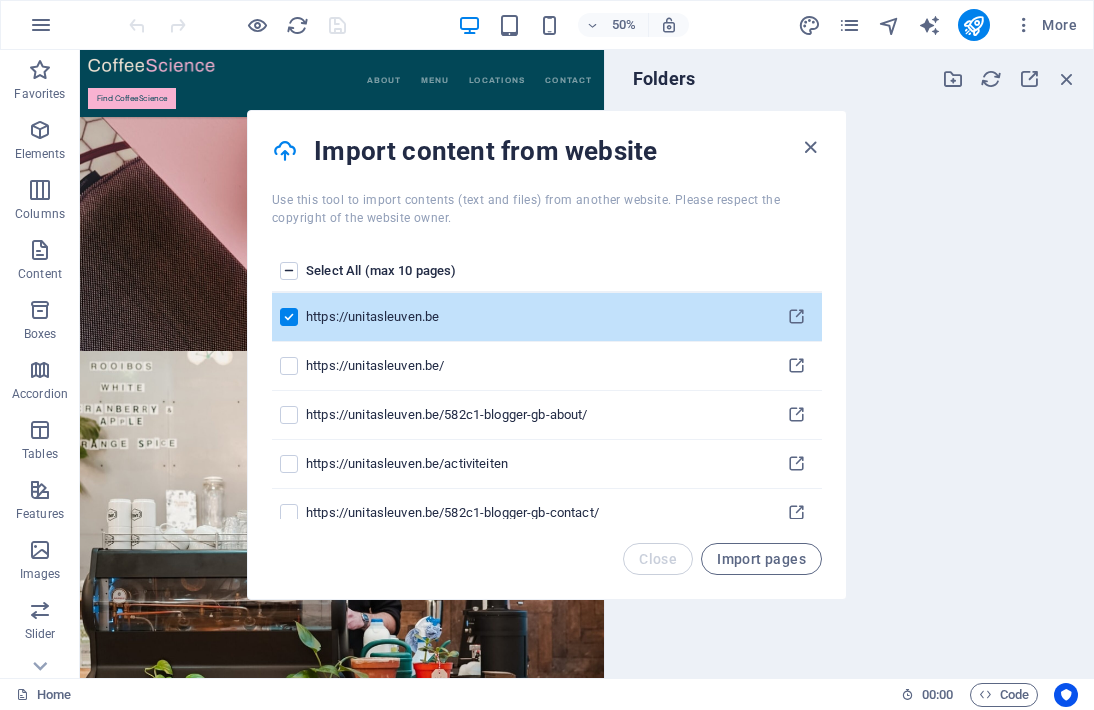 click at bounding box center [289, 271] 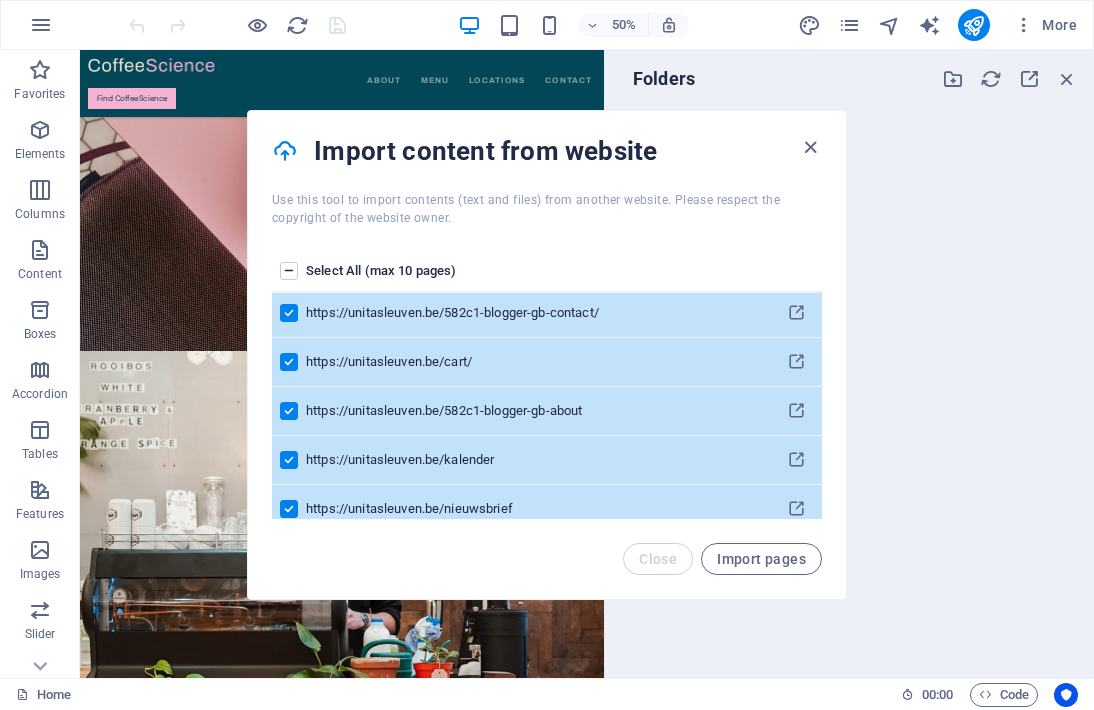 scroll, scrollTop: 215, scrollLeft: 0, axis: vertical 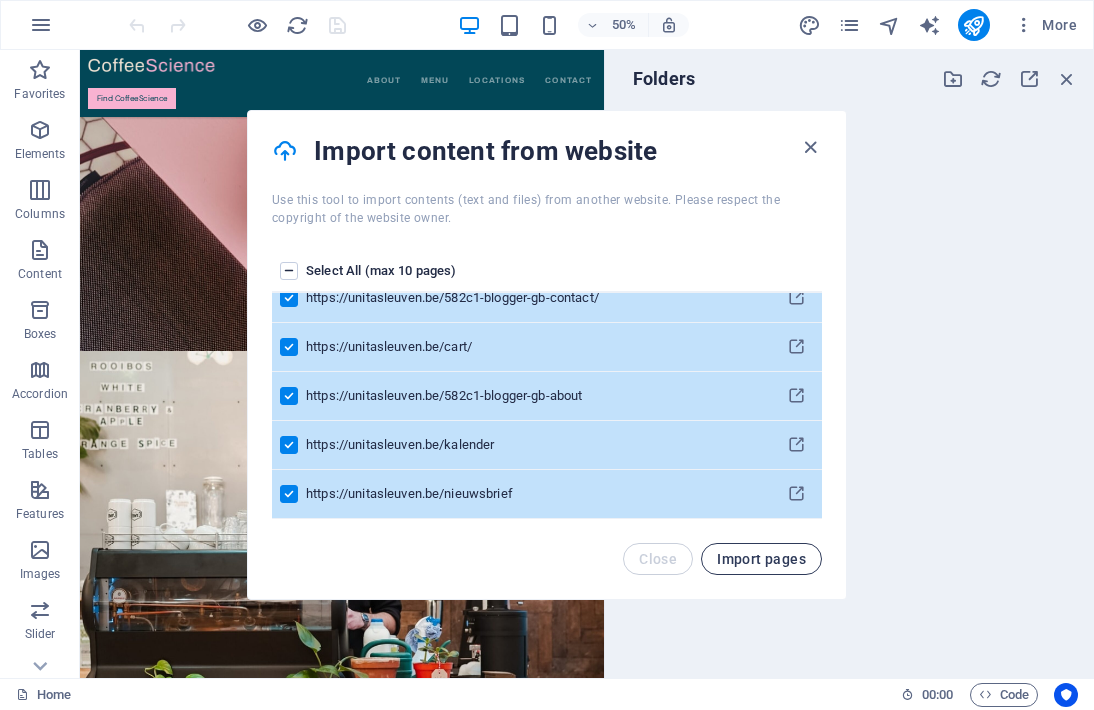 click on "Import pages" at bounding box center [761, 559] 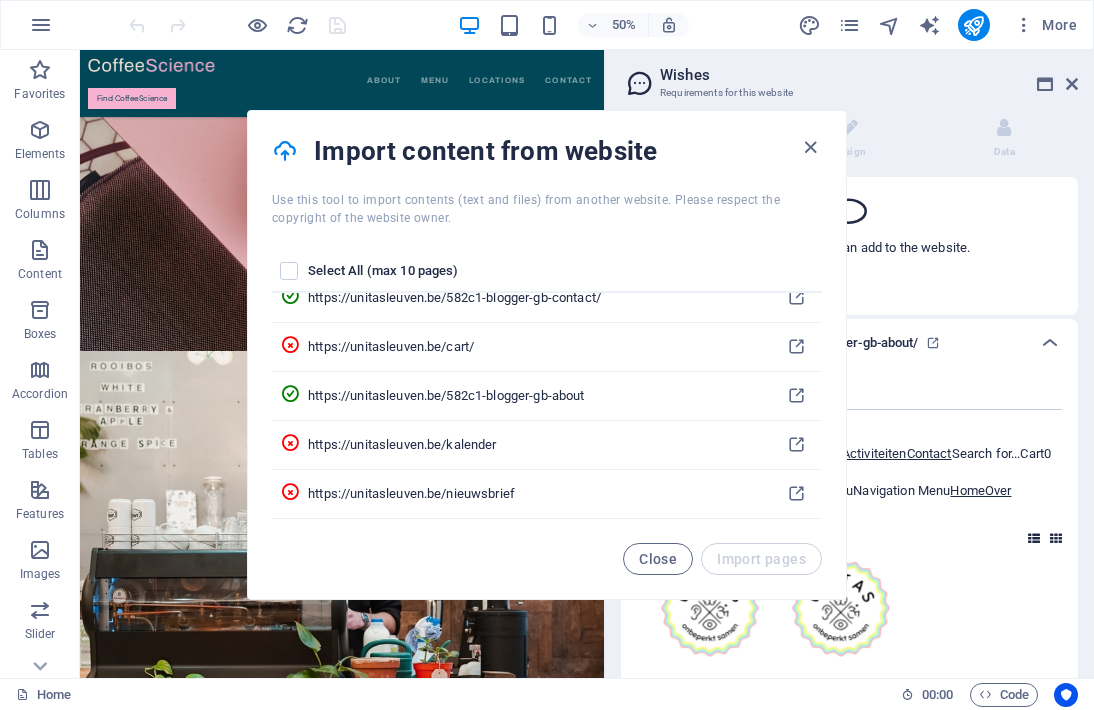 scroll, scrollTop: 1103, scrollLeft: 0, axis: vertical 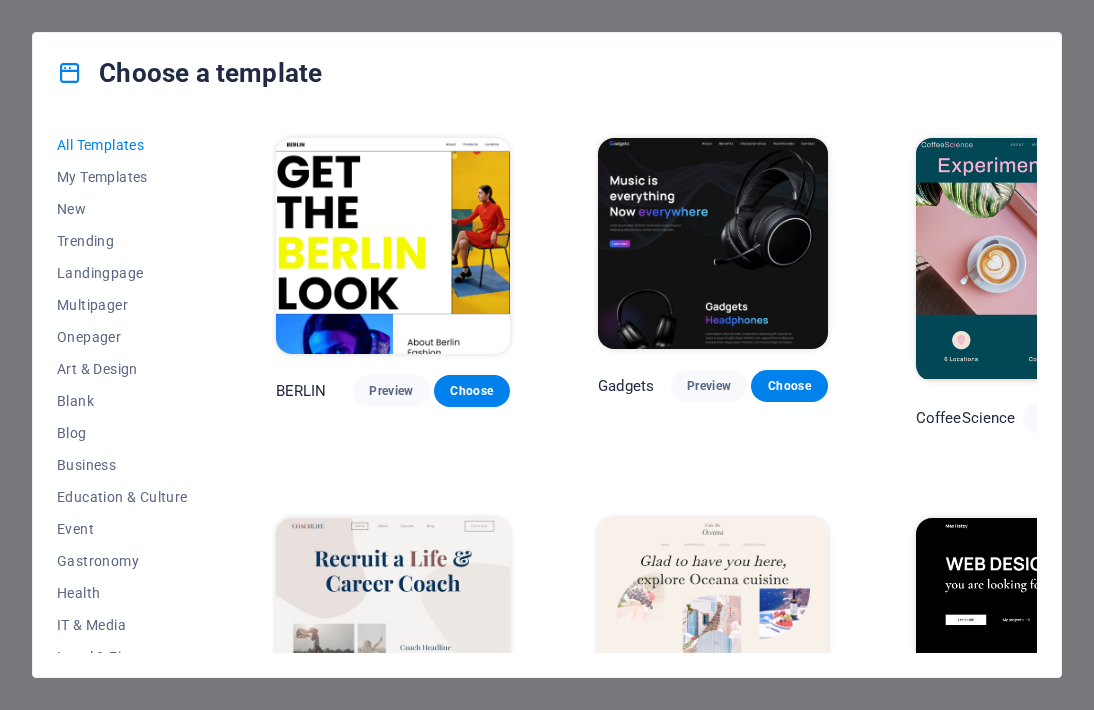 click at bounding box center [1048, 259] 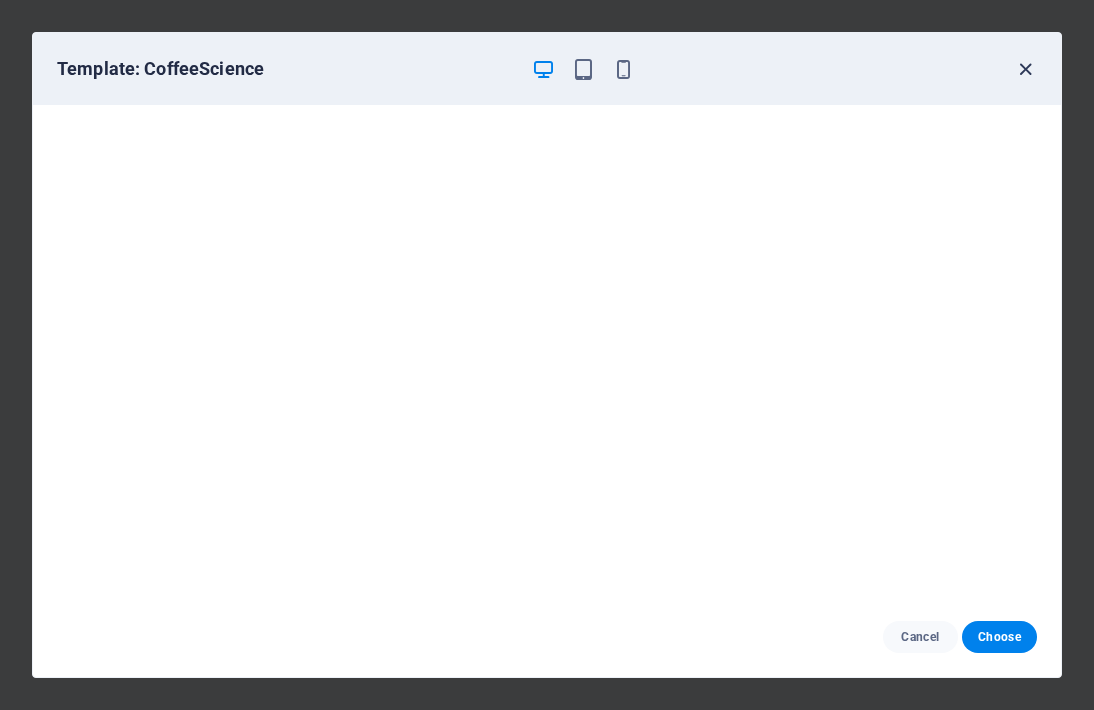 click at bounding box center [1025, 69] 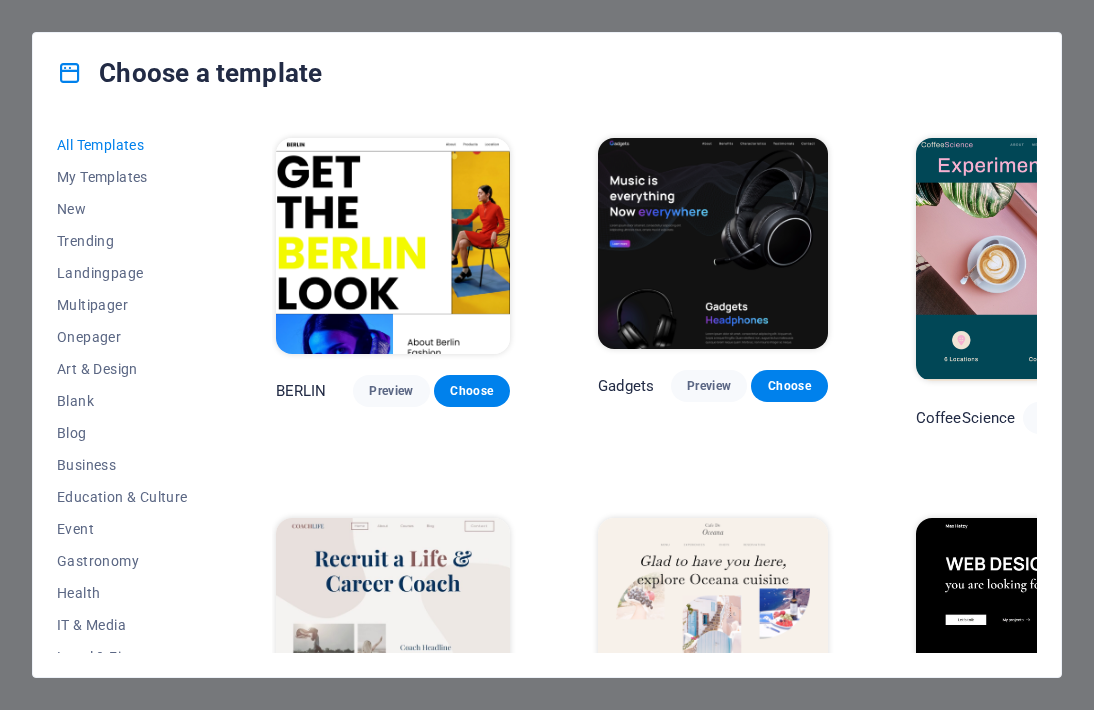 click at bounding box center (393, 246) 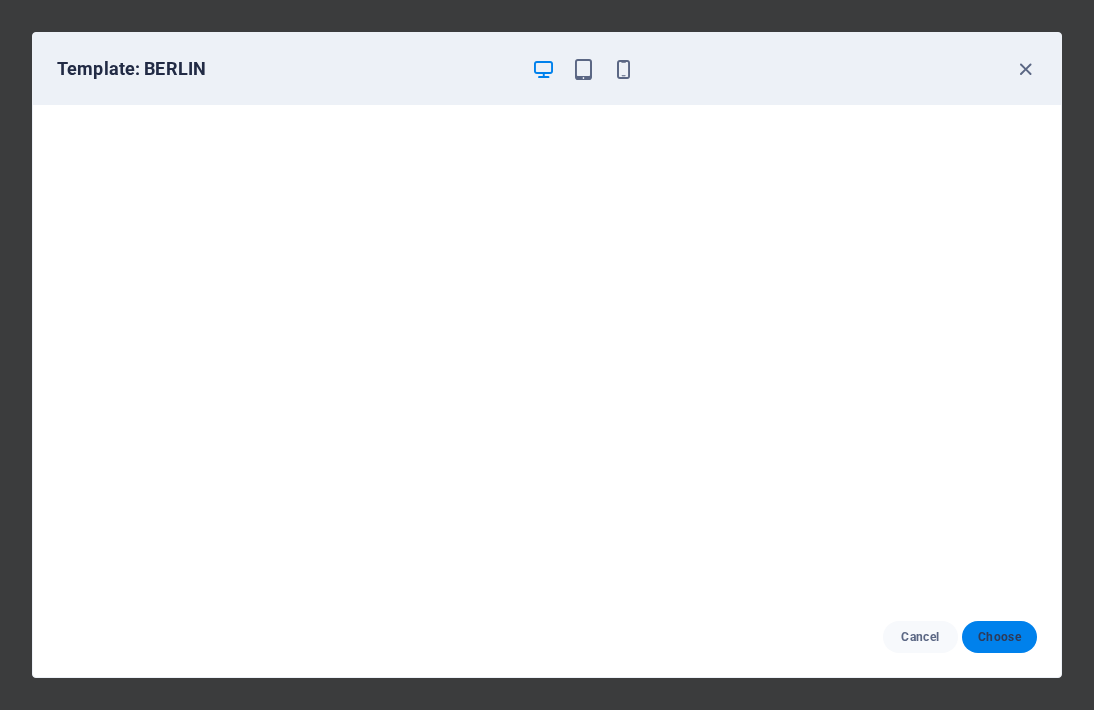 click on "Choose" at bounding box center (999, 637) 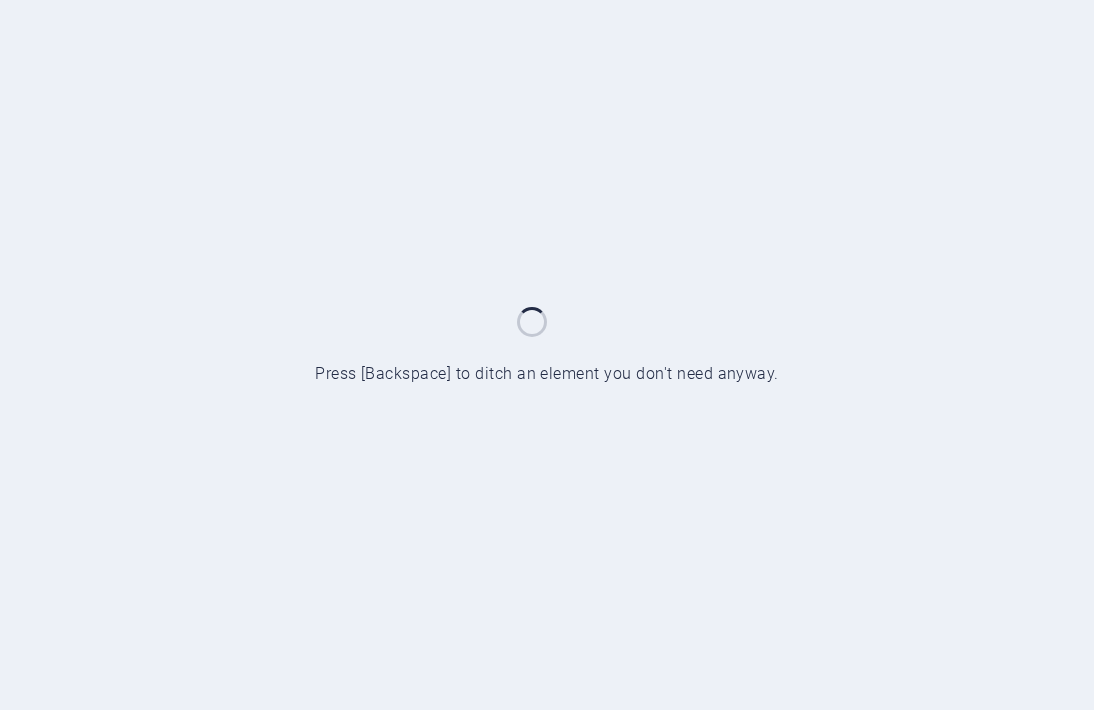 scroll, scrollTop: 0, scrollLeft: 0, axis: both 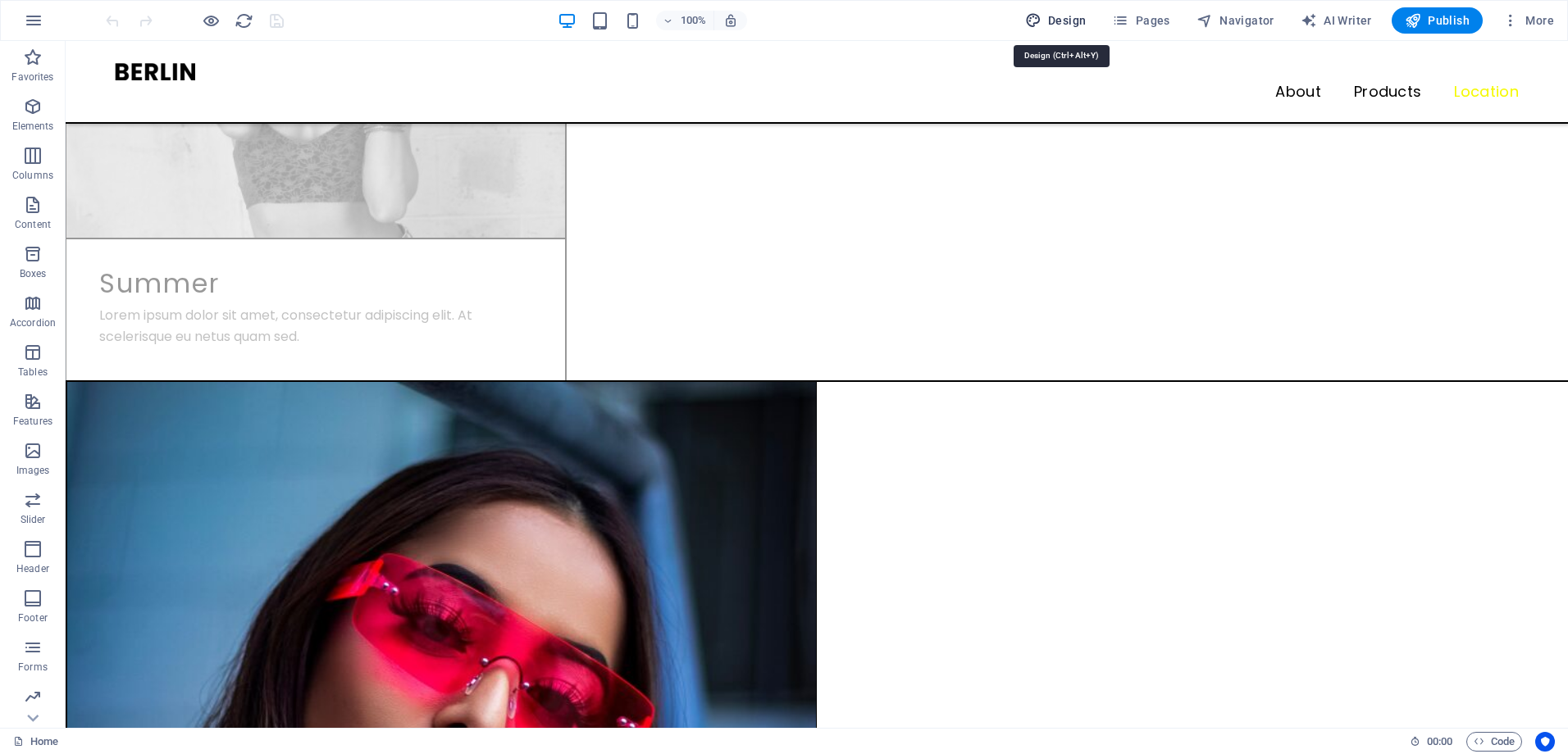 drag, startPoint x: 1069, startPoint y: 16, endPoint x: 1046, endPoint y: 44, distance: 36.235342 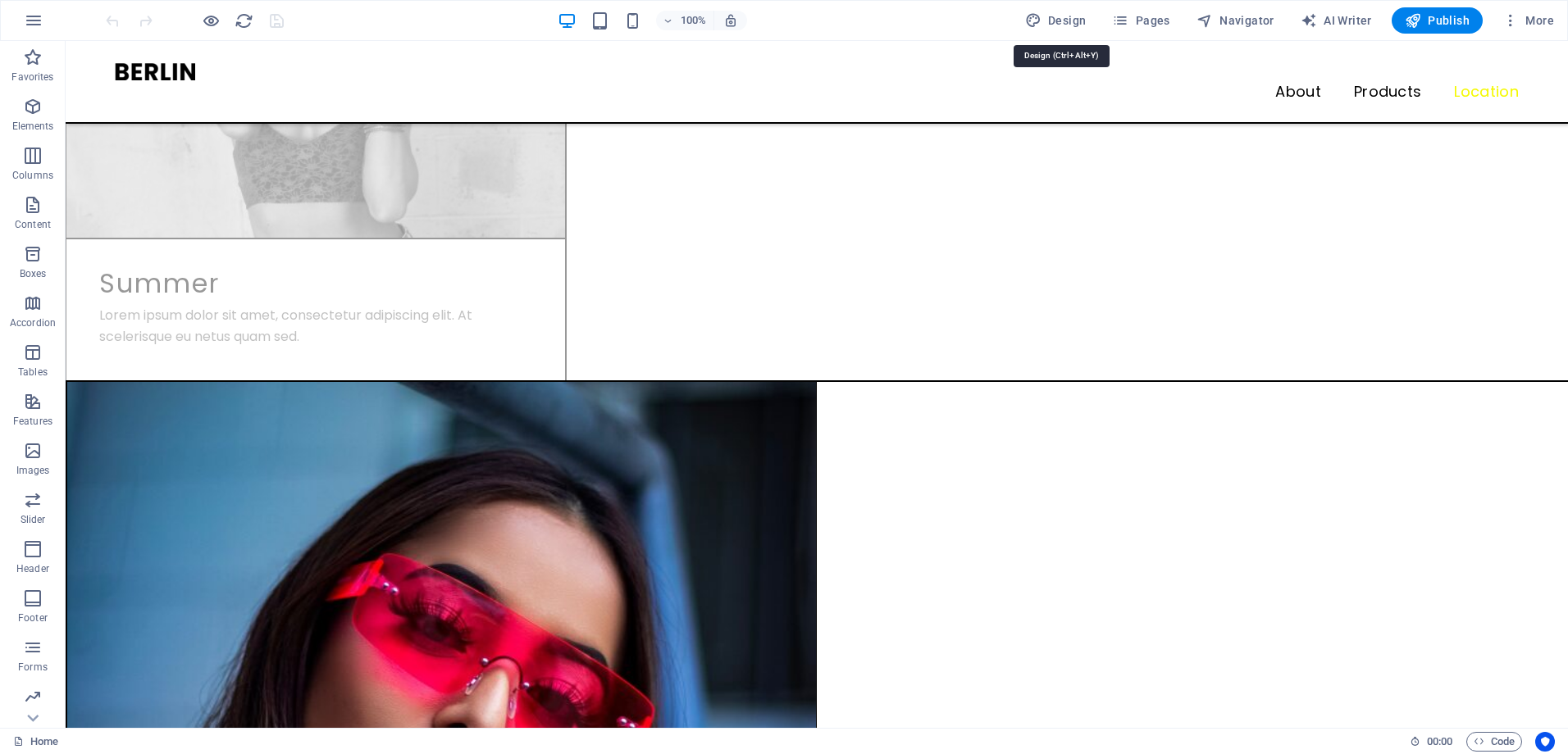 select on "px" 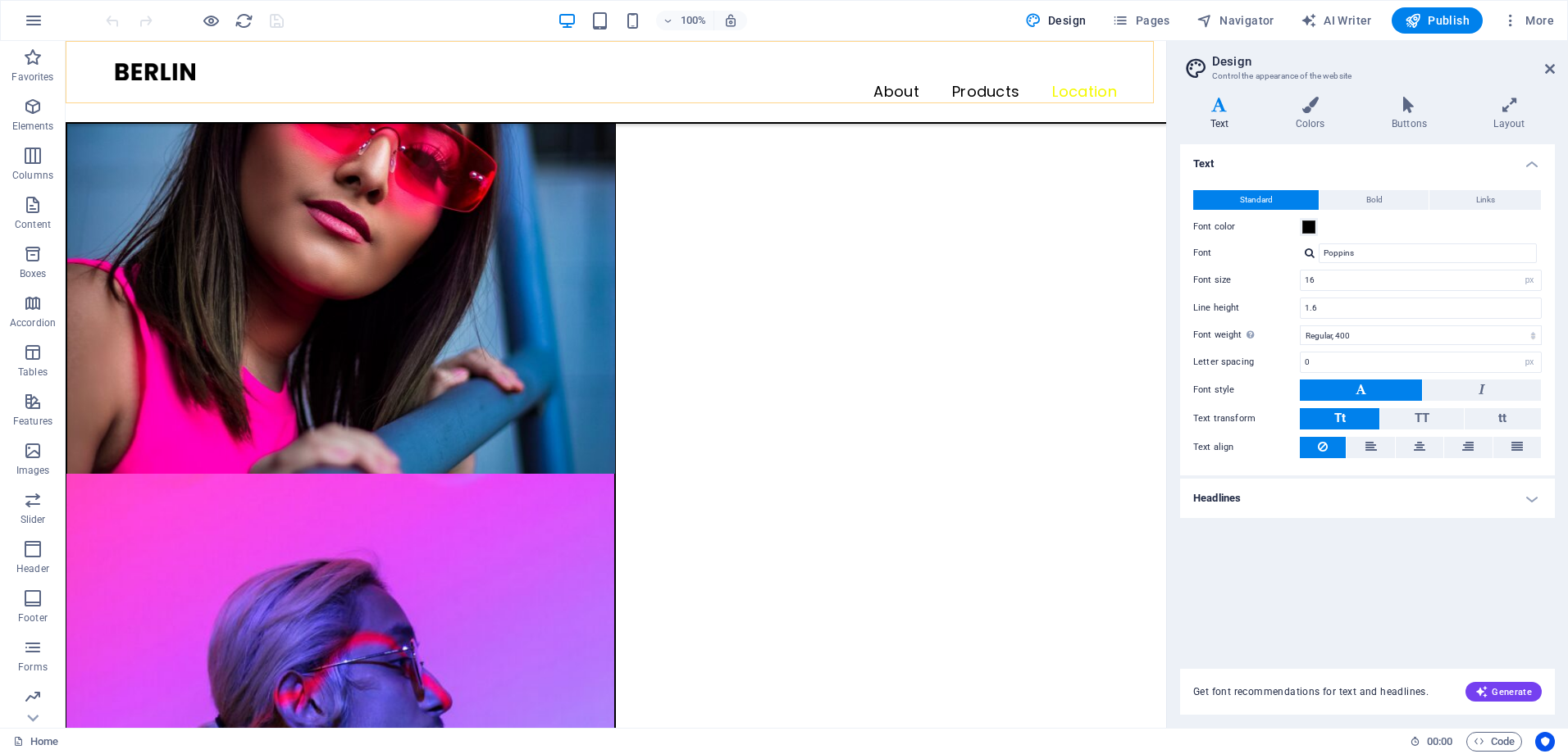 scroll, scrollTop: 3853, scrollLeft: 0, axis: vertical 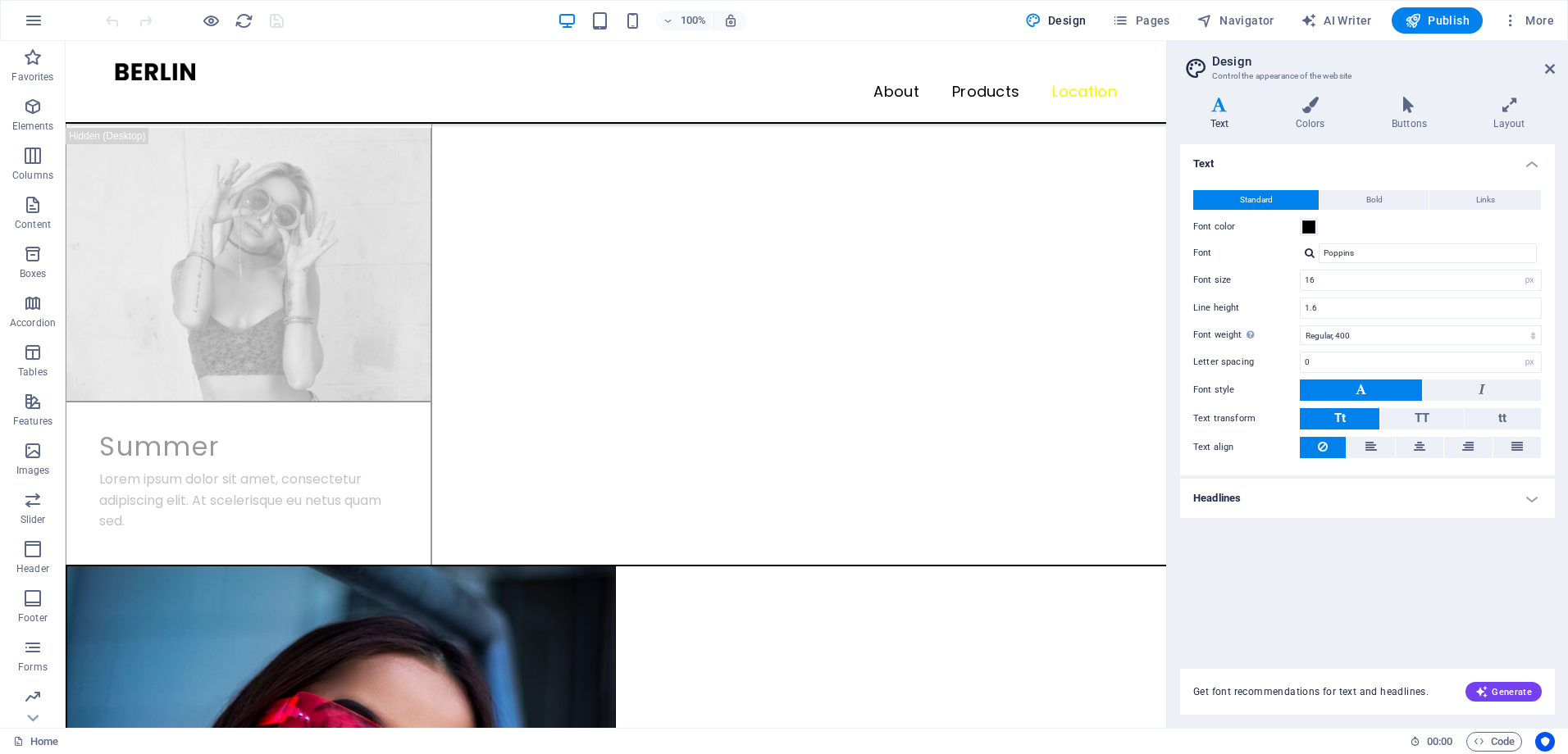 click on "Design Control the appearance of the website Variants  Text  Colors  Buttons  Layout Text Standard Bold Links Font color Font Poppins Font size 16 rem px Line height 1.6 Font weight To display the font weight correctly, it may need to be enabled.  Manage Fonts Thin, 100 Extra-light, 200 Light, 300 Regular, 400 Medium, 500 Semi-bold, 600 Bold, 700 Extra-bold, 800 Black, 900 Letter spacing 0 rem px Font style Text transform Tt TT tt Text align Font weight To display the font weight correctly, it may need to be enabled.  Manage Fonts Thin, 100 Extra-light, 200 Light, 300 Regular, 400 Medium, 500 Semi-bold, 600 Bold, 700 Extra-bold, 800 Black, 900 Default Hover / Active Font color Font color Decoration None Decoration None Transition duration 0.3 s Transition function Ease Ease In Ease Out Ease In/Ease Out Linear Headlines All H1 / Textlogo H2 H3 H4 H5 H6 Font color Font Poppins Line height 1.5 Font weight To display the font weight correctly, it may need to be enabled.  Manage Fonts Thin, 100 Extra-light, 200 0" at bounding box center (1367, 384) 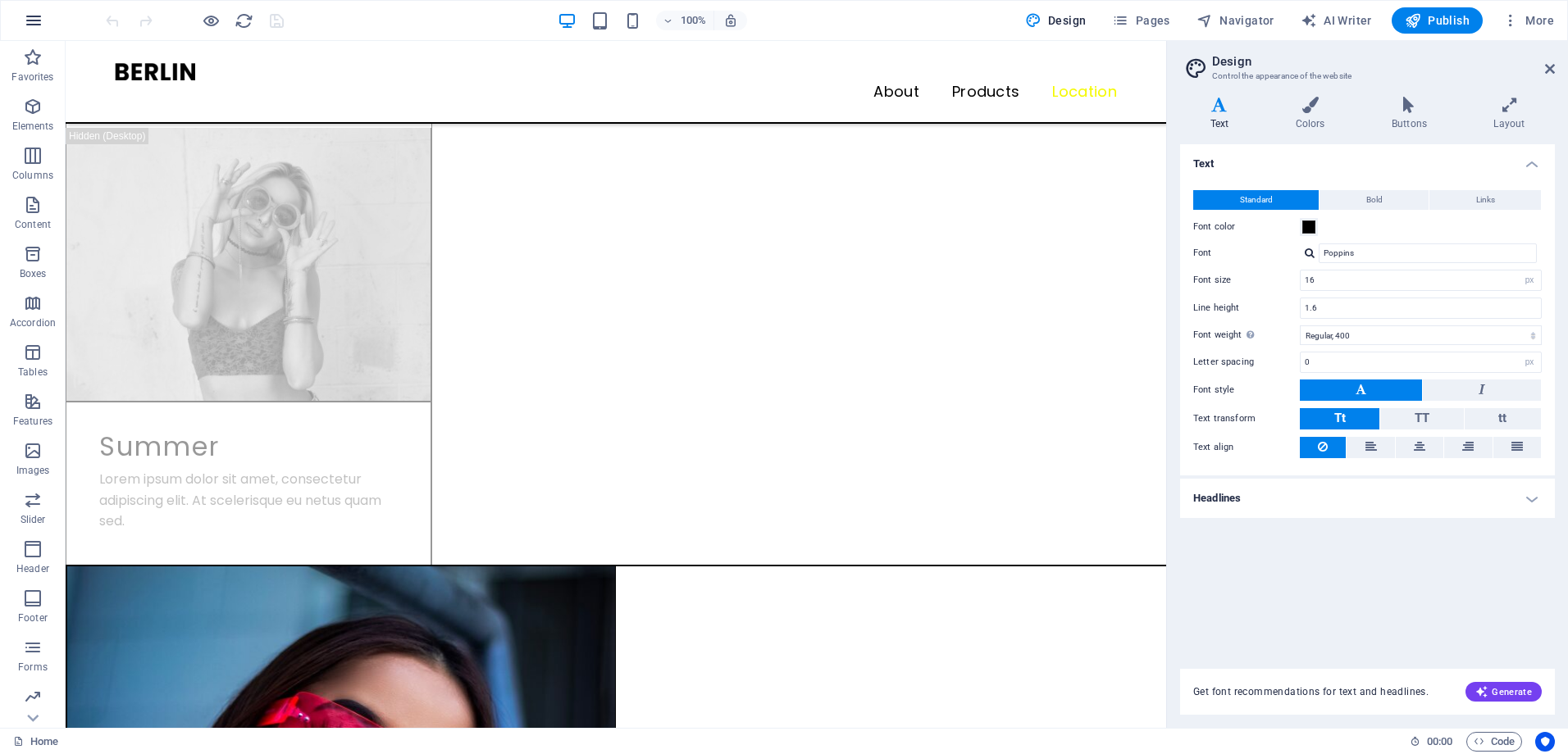 click at bounding box center (34, 20) 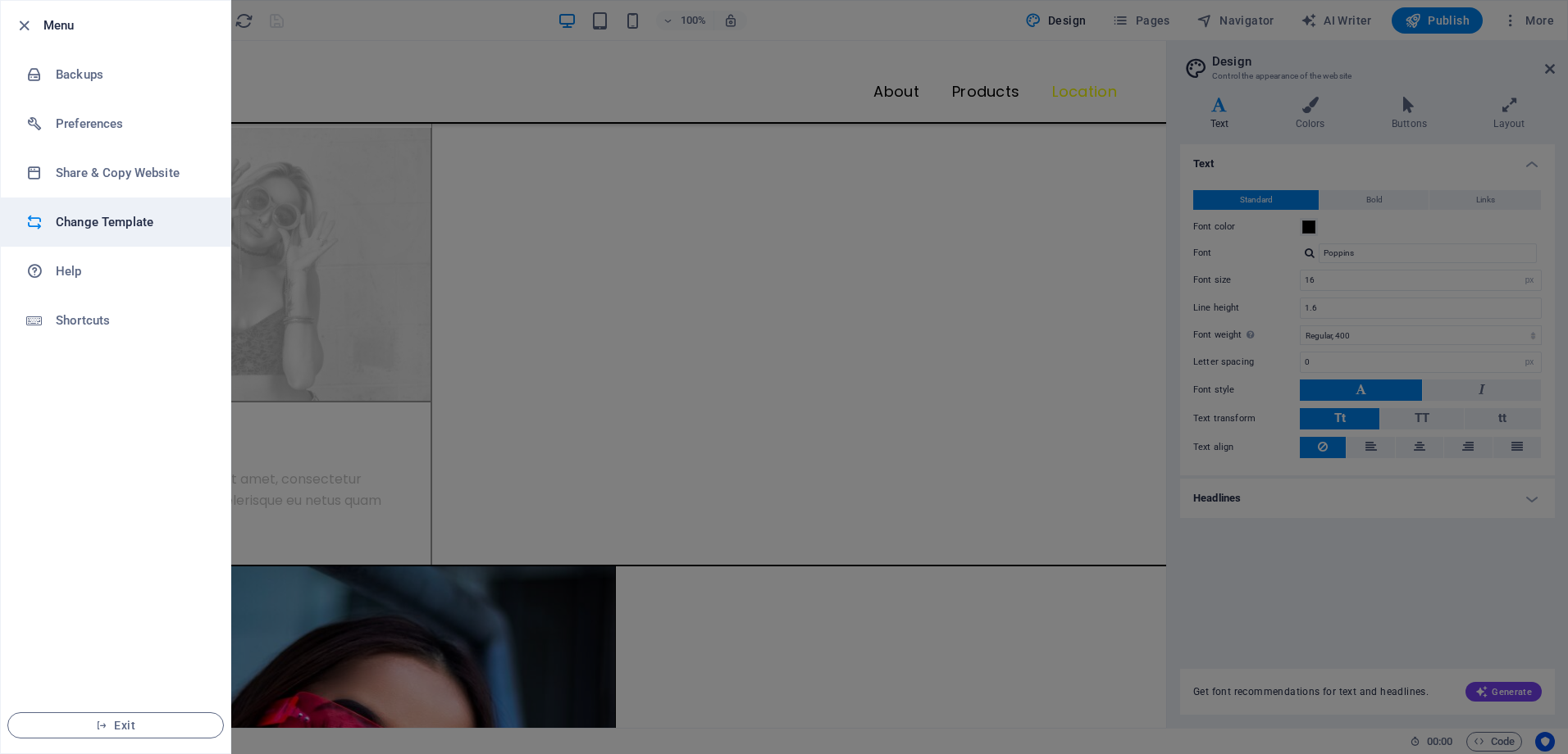 click on "Change Template" at bounding box center [131, 222] 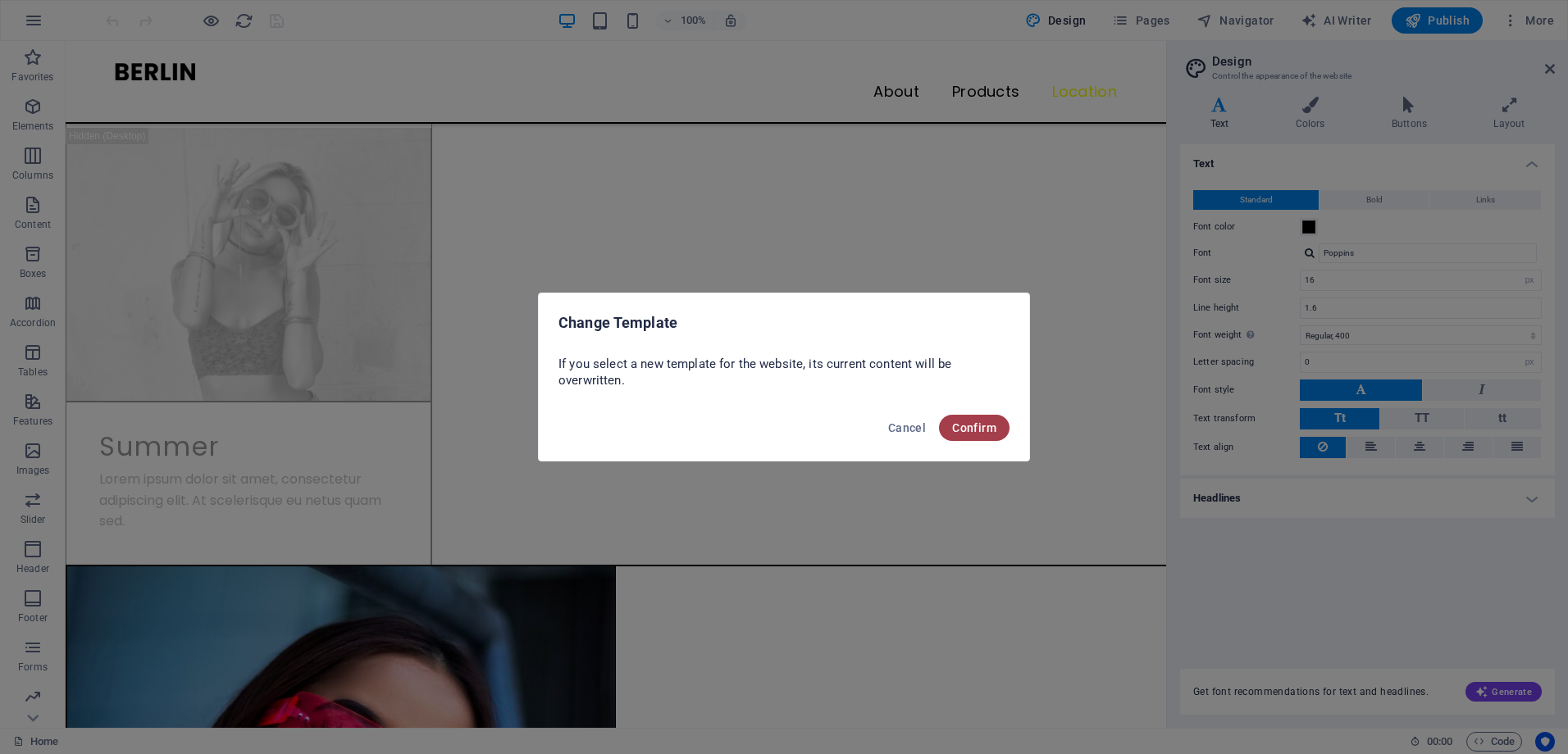 click on "Confirm" at bounding box center (974, 428) 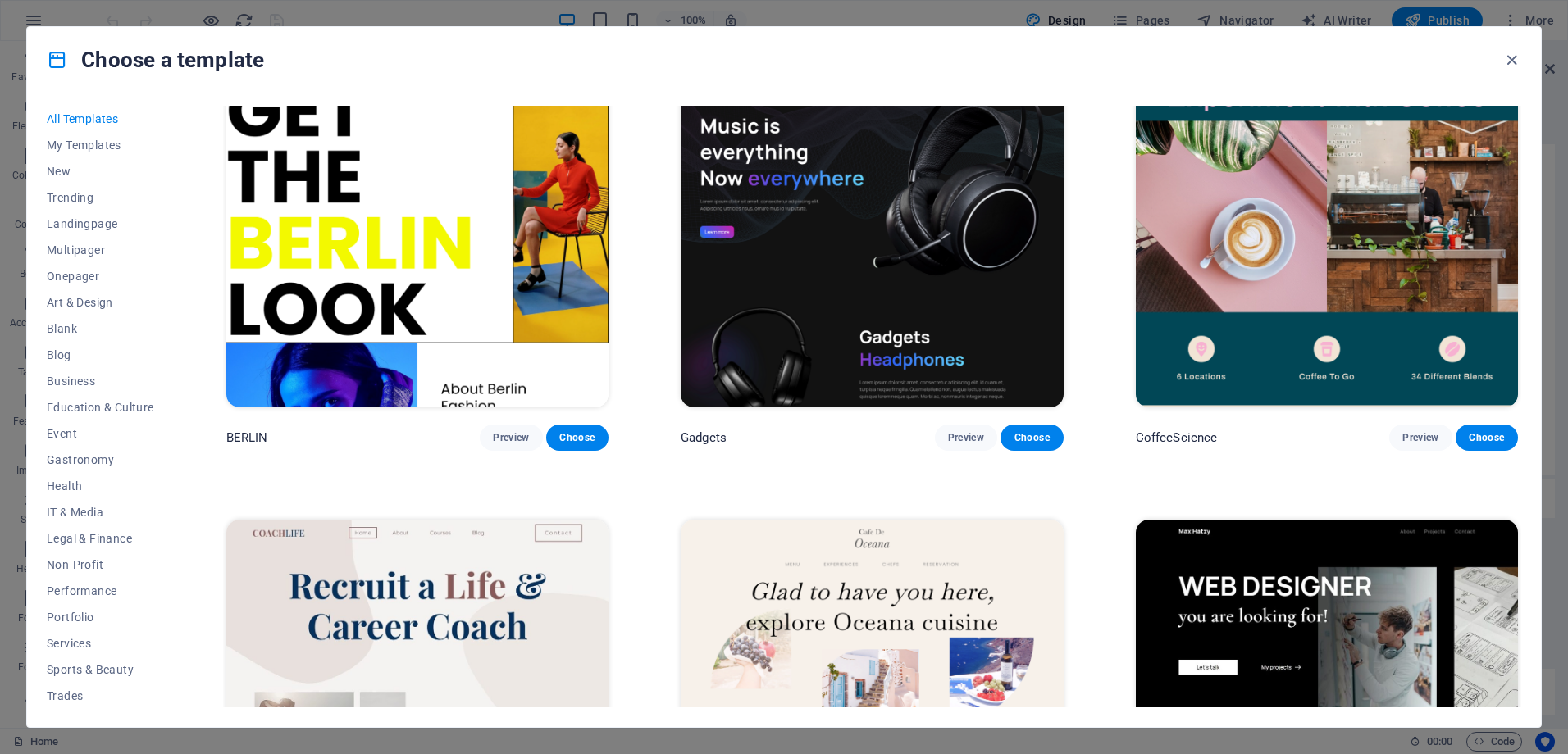 scroll, scrollTop: 5081, scrollLeft: 0, axis: vertical 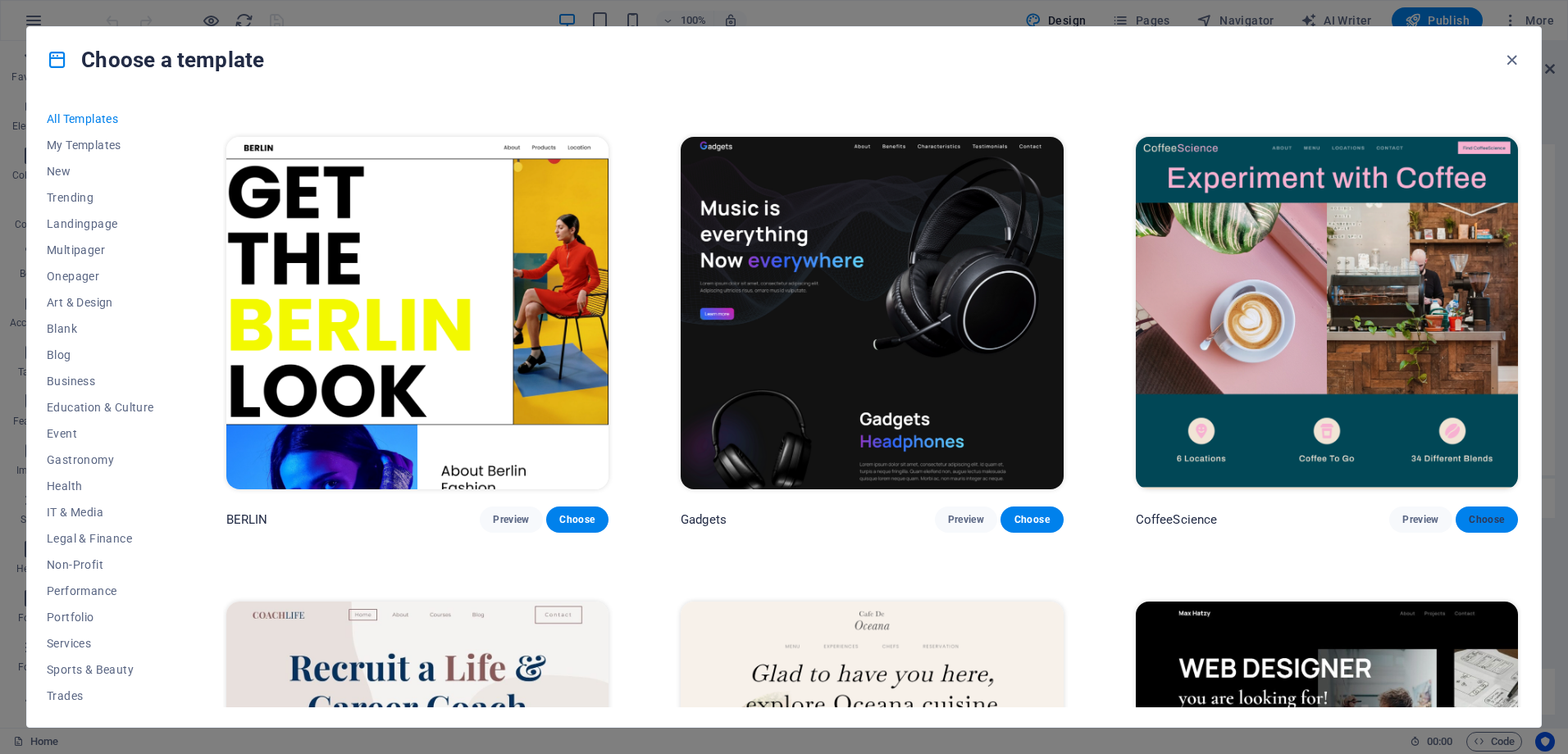 click on "Choose" at bounding box center (1487, 520) 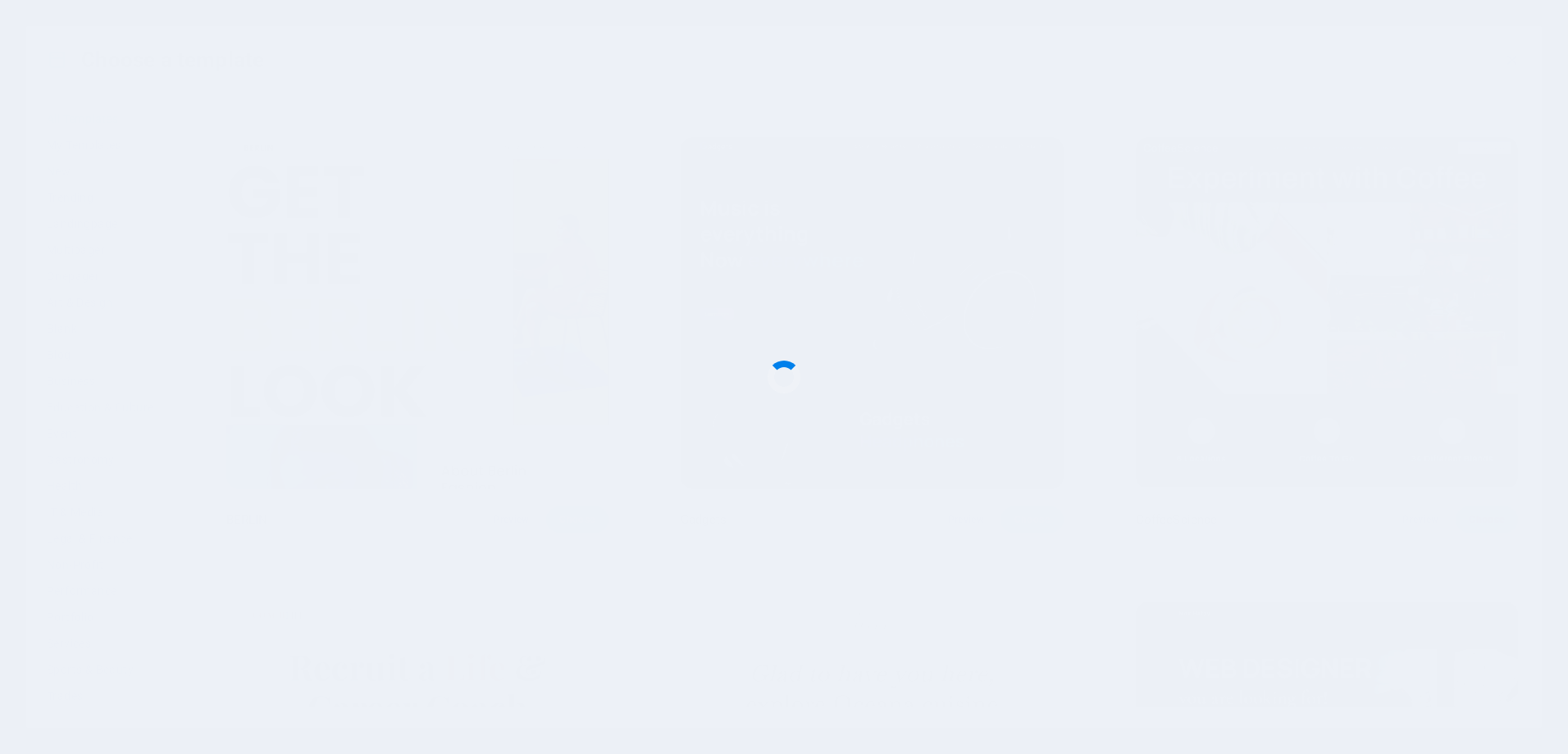 scroll, scrollTop: 4493, scrollLeft: 0, axis: vertical 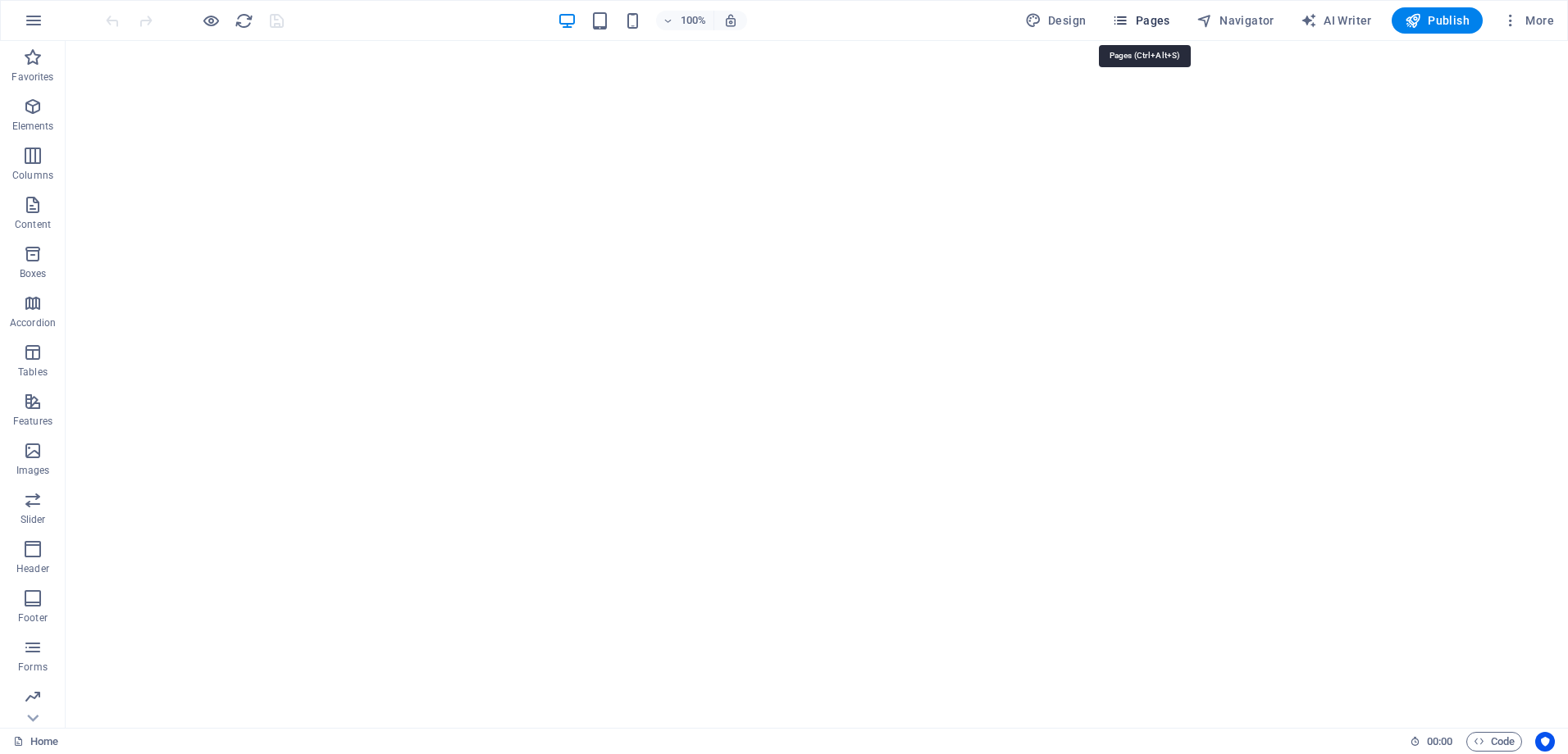 click on "Pages" at bounding box center [1141, 20] 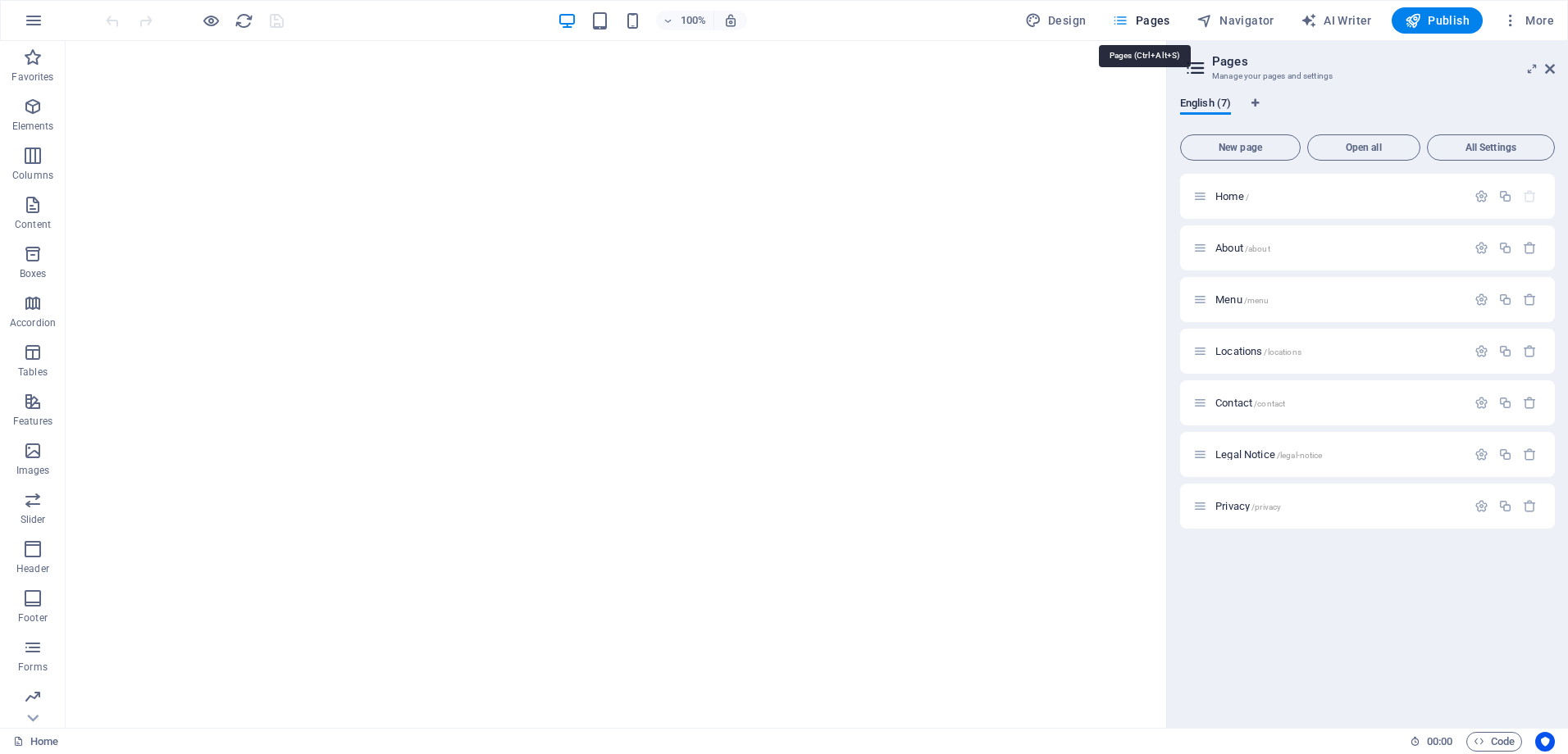 click on "Pages" at bounding box center [1141, 20] 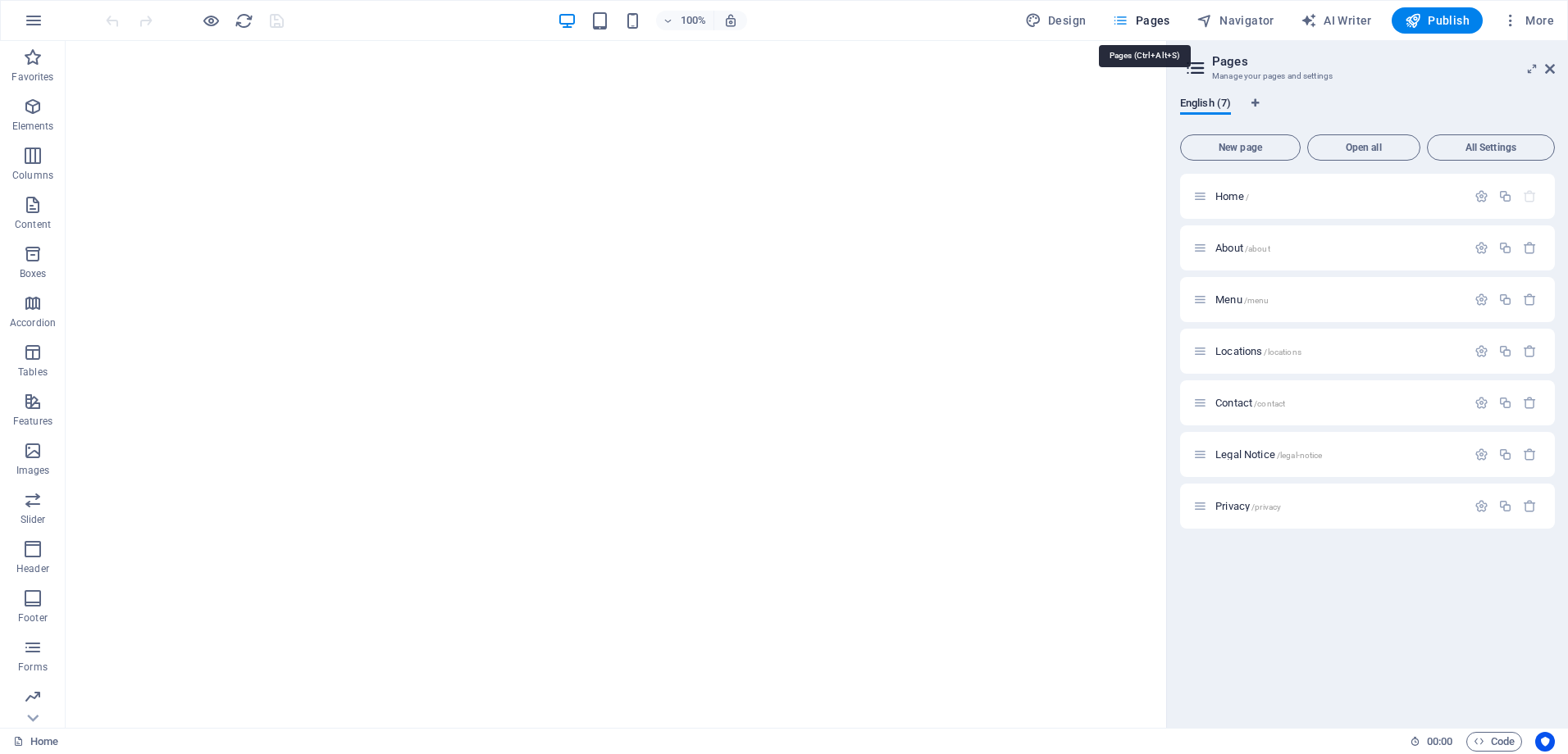 click on "Pages" at bounding box center (1141, 20) 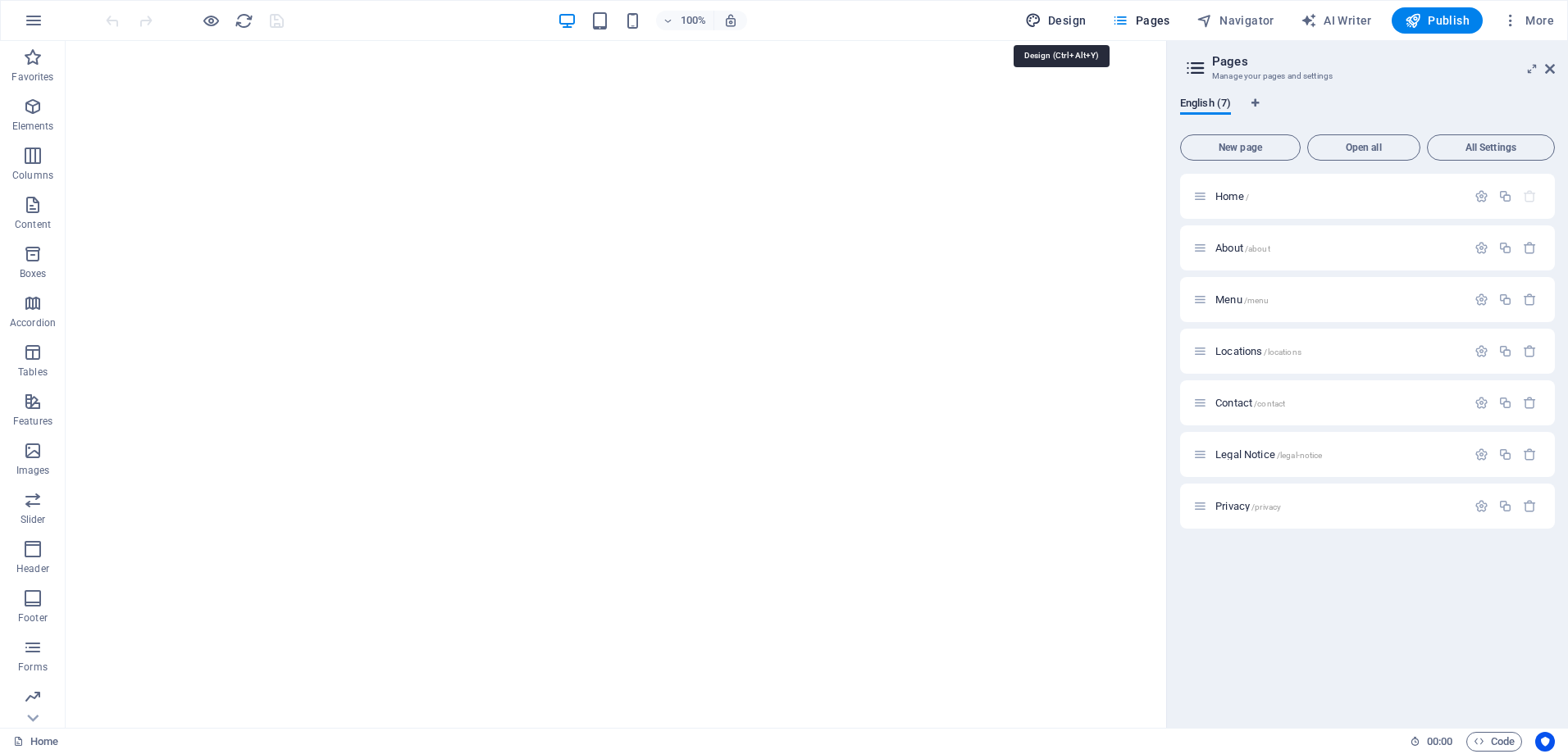 click on "Design" at bounding box center [1055, 20] 